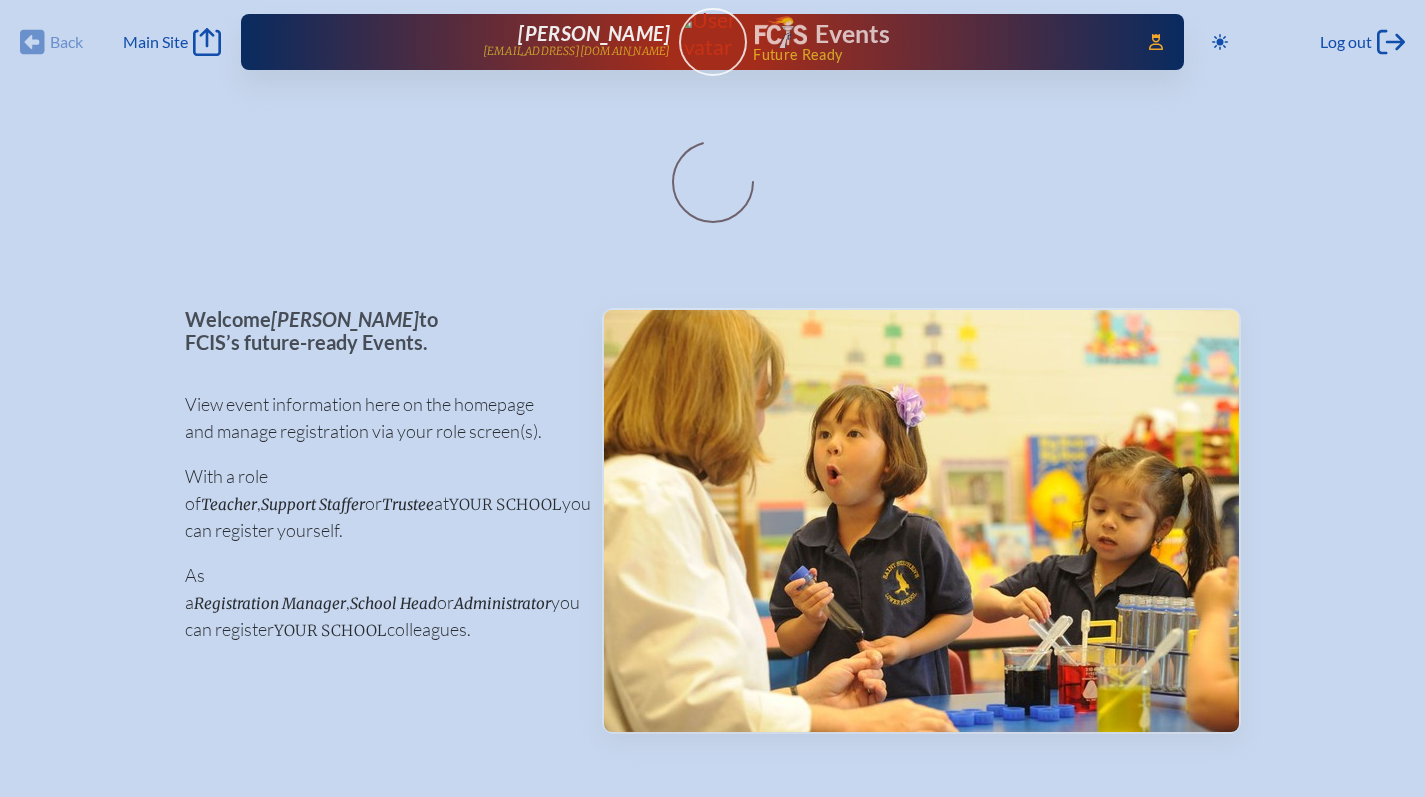 scroll, scrollTop: 0, scrollLeft: 0, axis: both 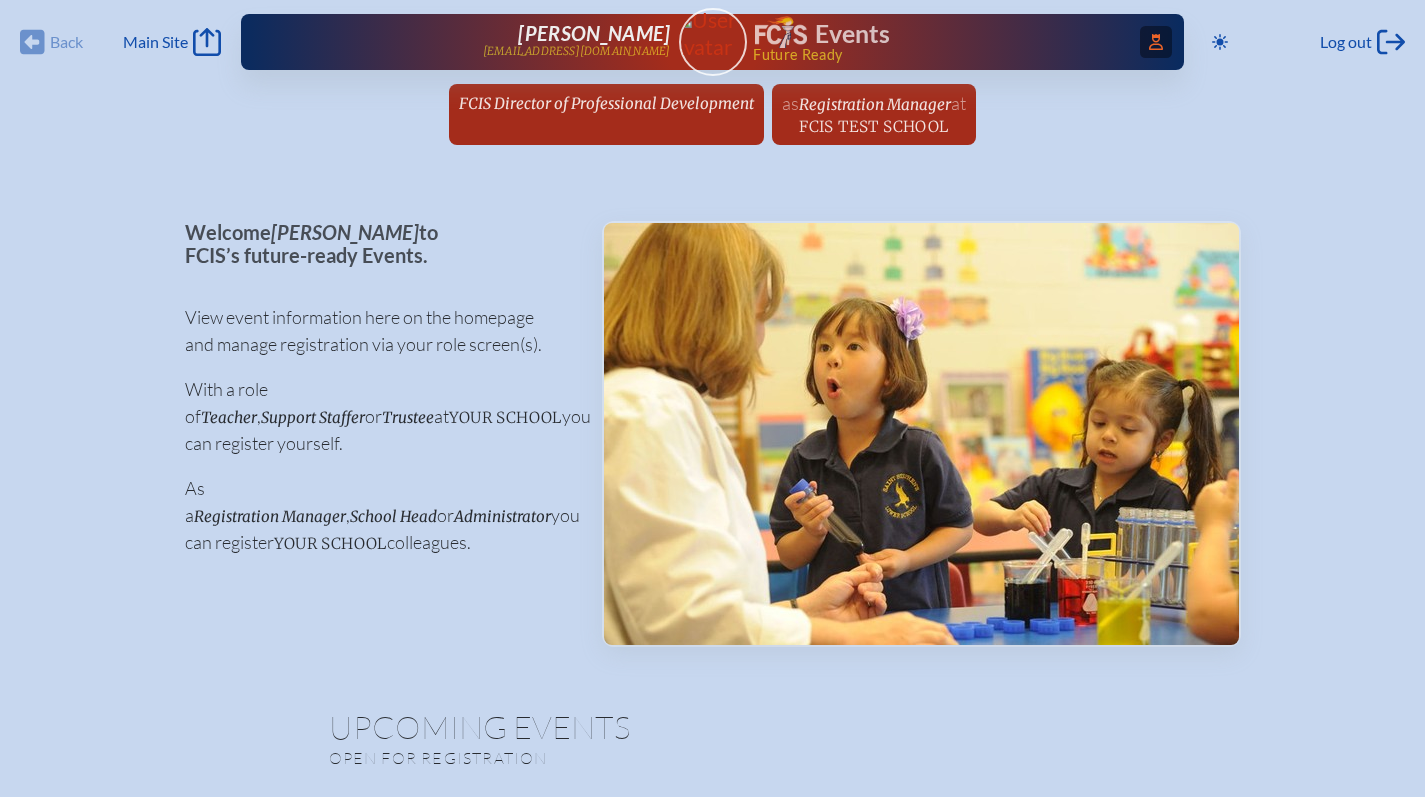 click 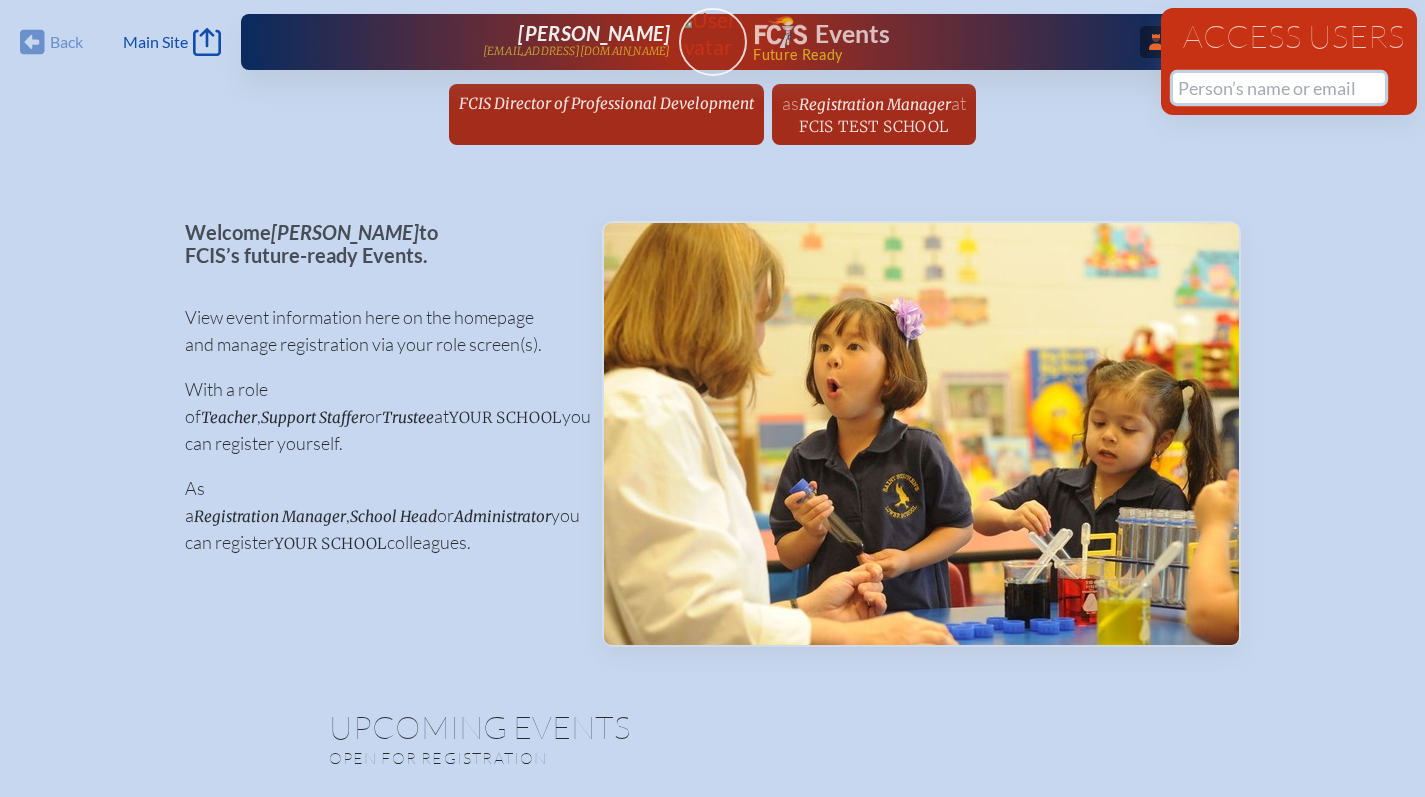 click at bounding box center [1279, 88] 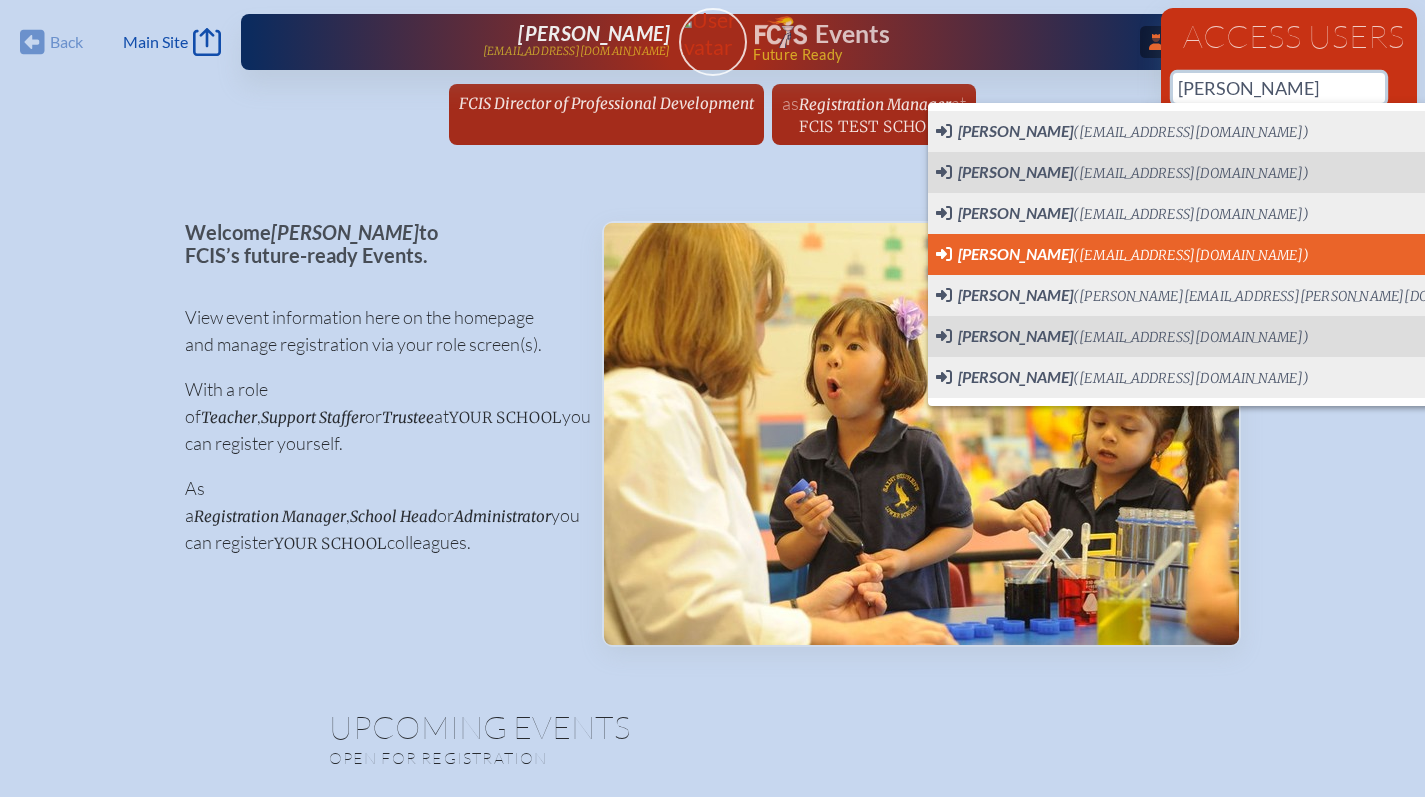 scroll, scrollTop: 0, scrollLeft: 15, axis: horizontal 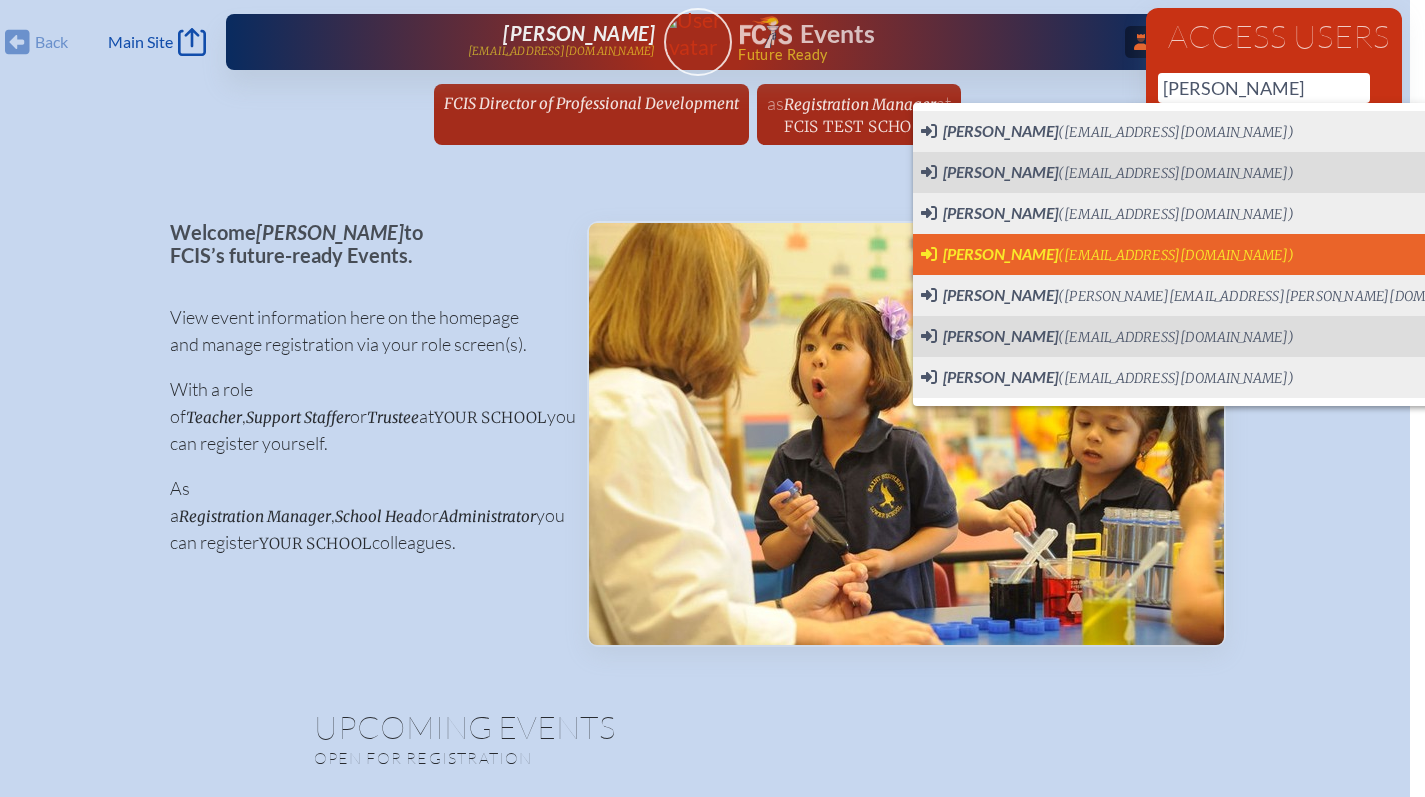 click on "Maureen Martineau" at bounding box center [1000, 253] 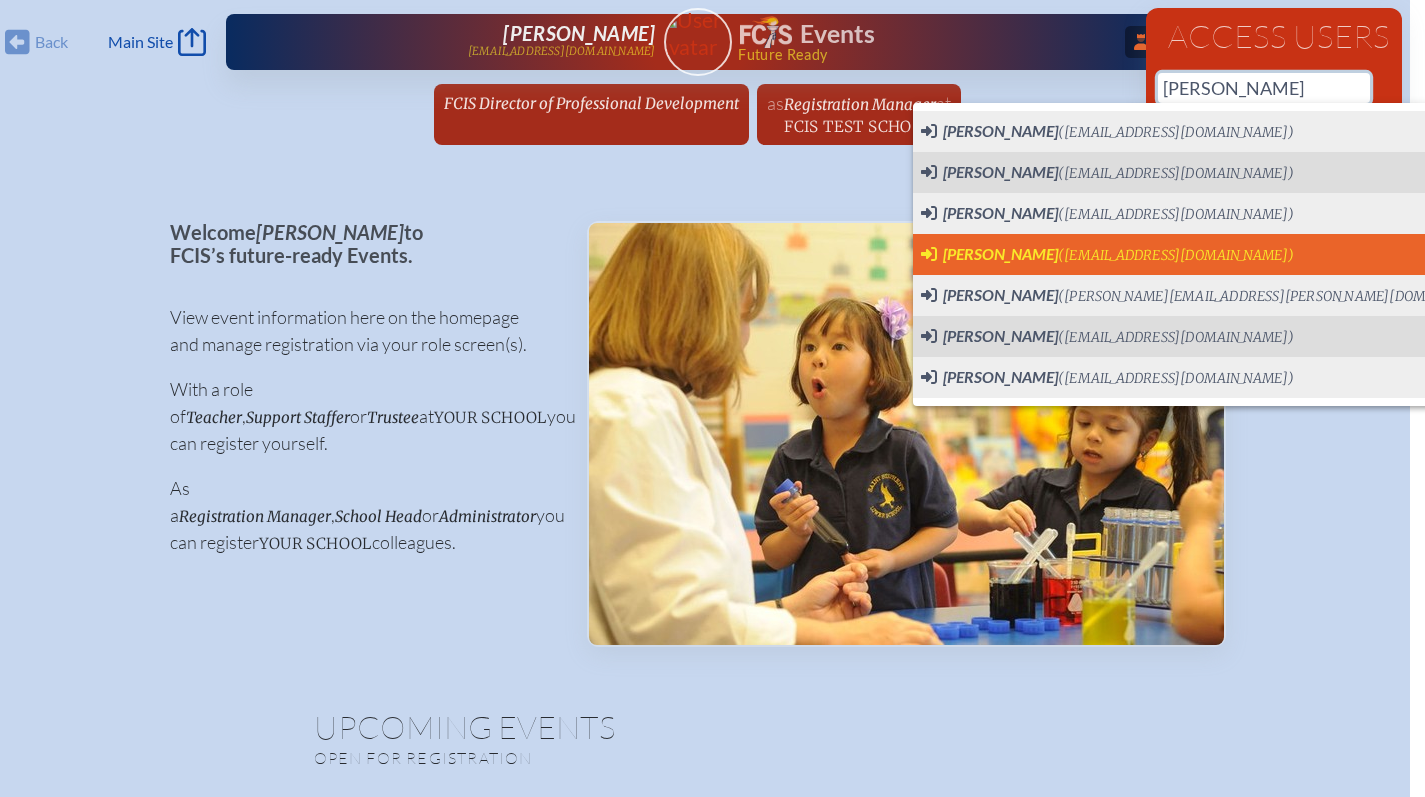 type on "mmartineau@holynamestpa.org" 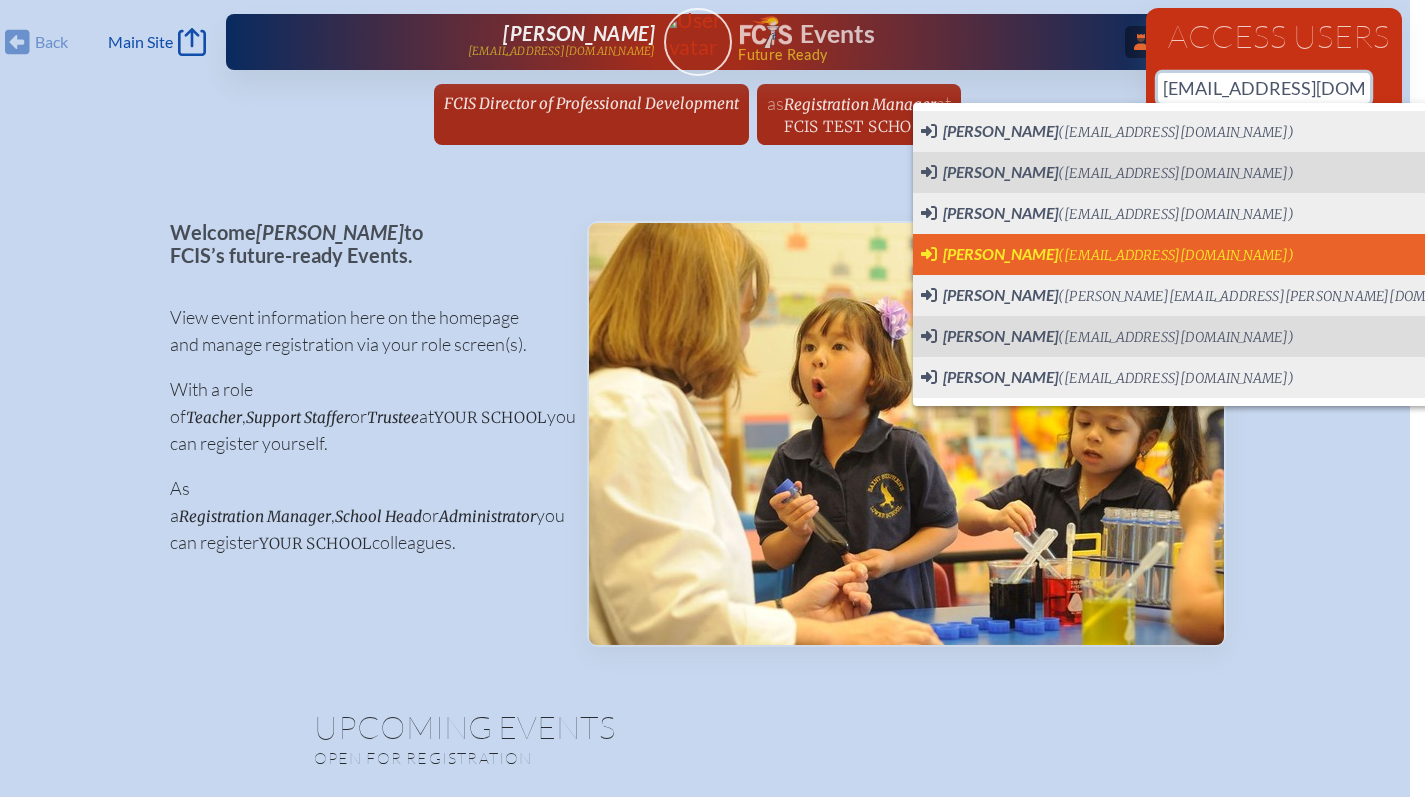 type 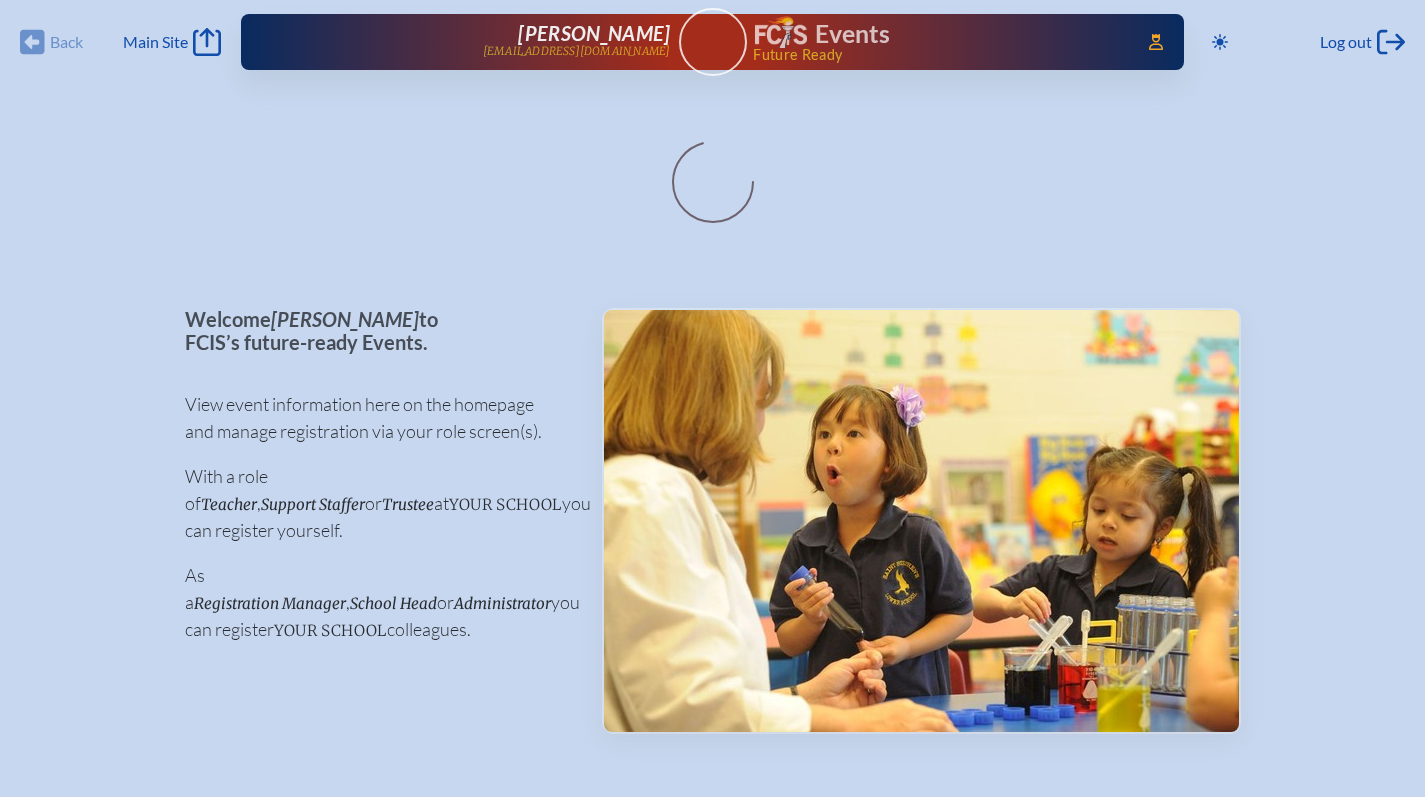 scroll, scrollTop: 0, scrollLeft: 0, axis: both 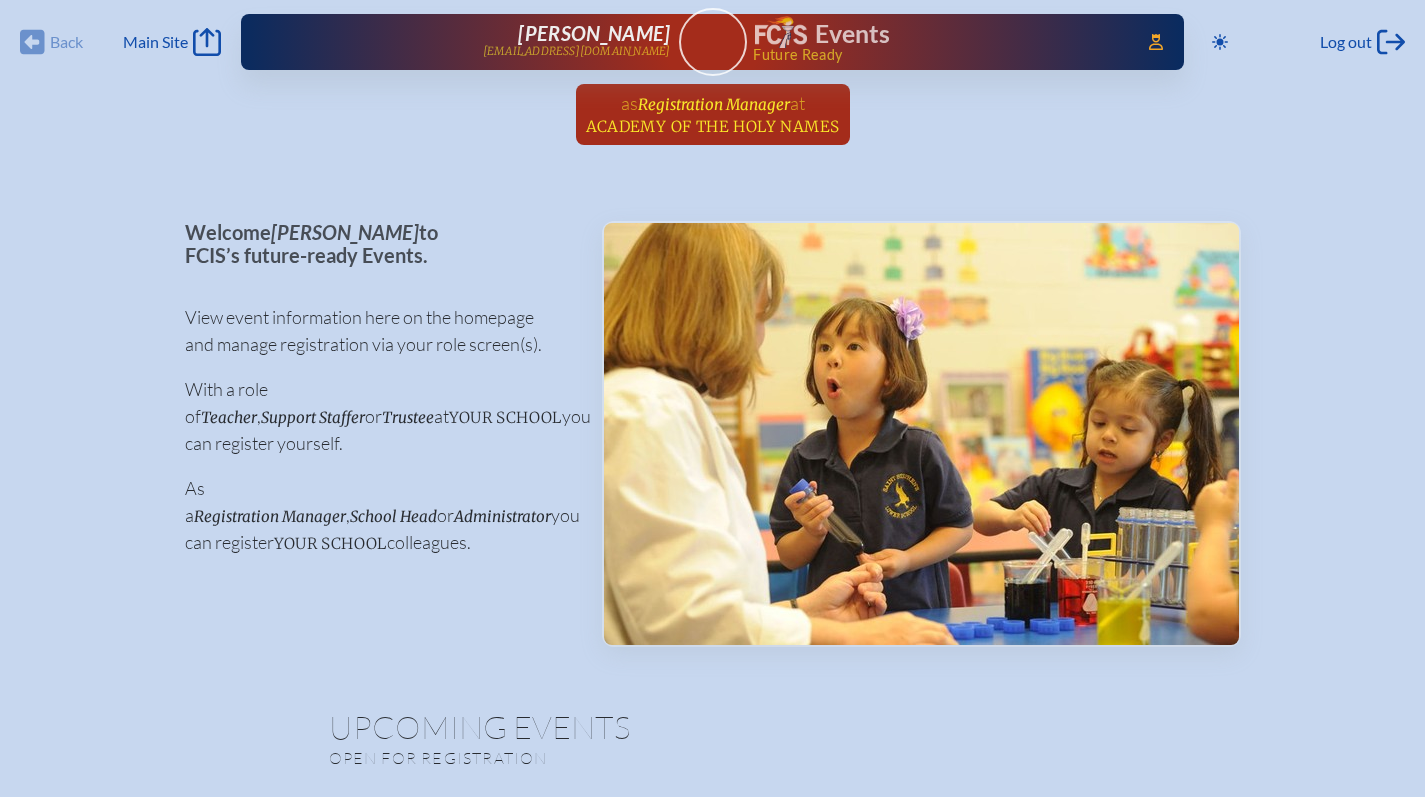 click on "Registration Manager" at bounding box center (714, 104) 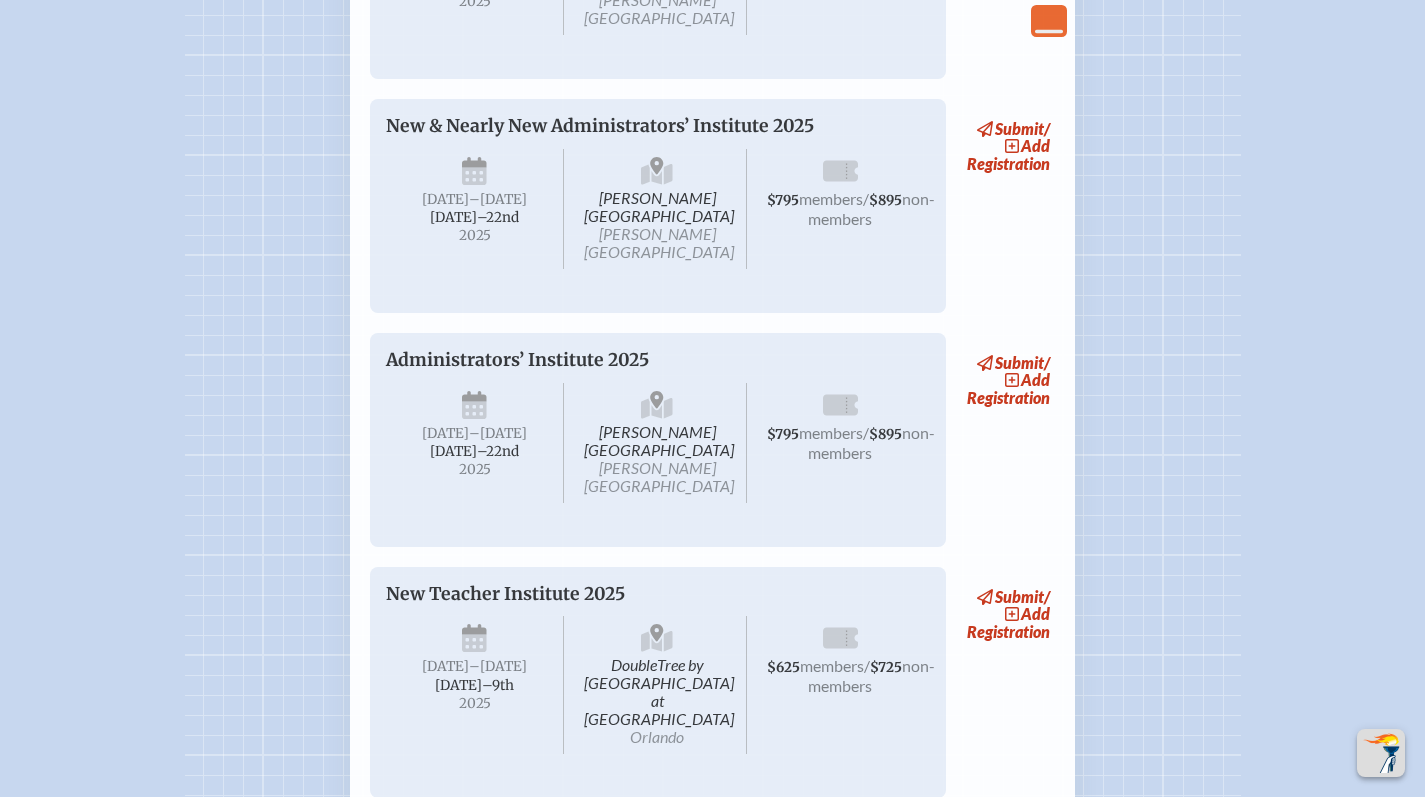 scroll, scrollTop: 1319, scrollLeft: 0, axis: vertical 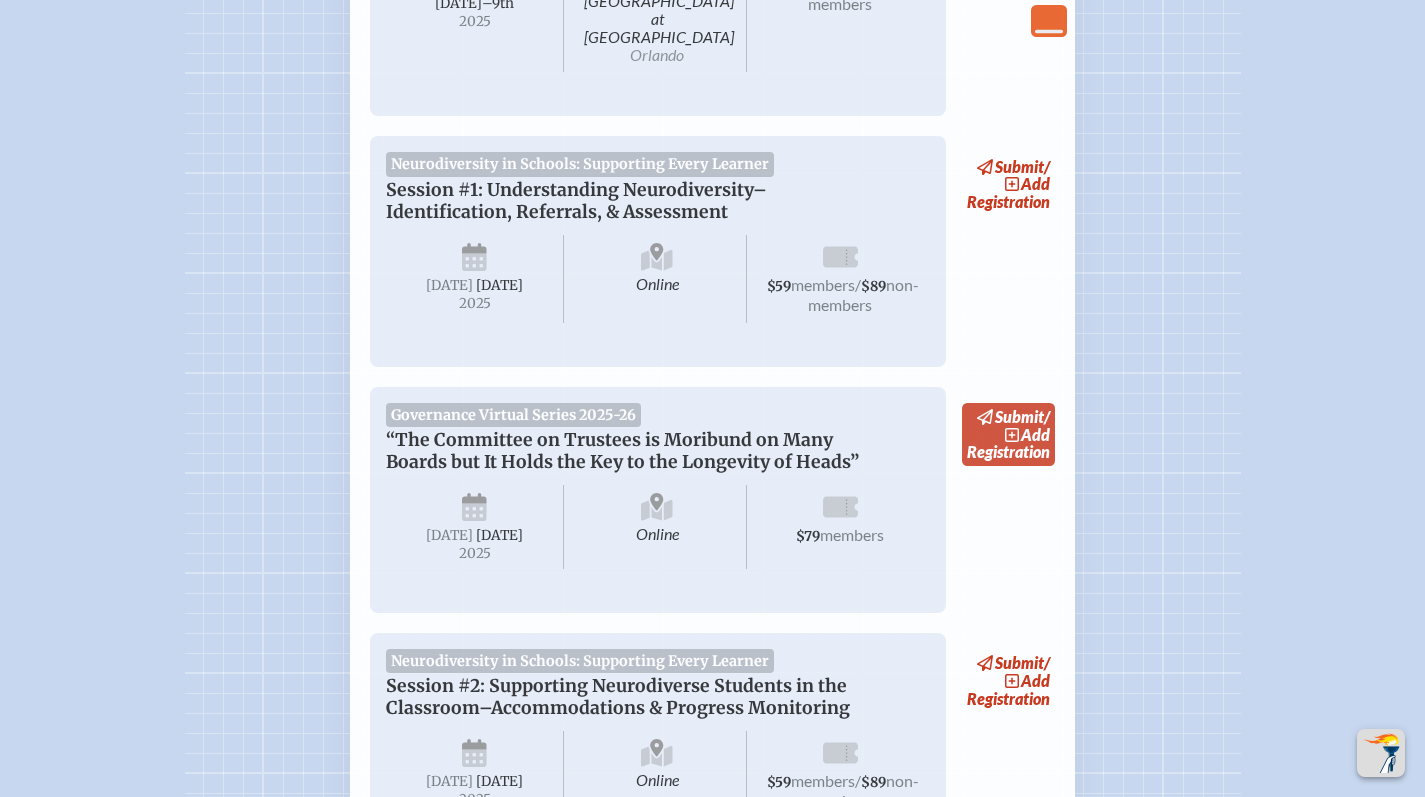 click on "submit" at bounding box center [1019, 416] 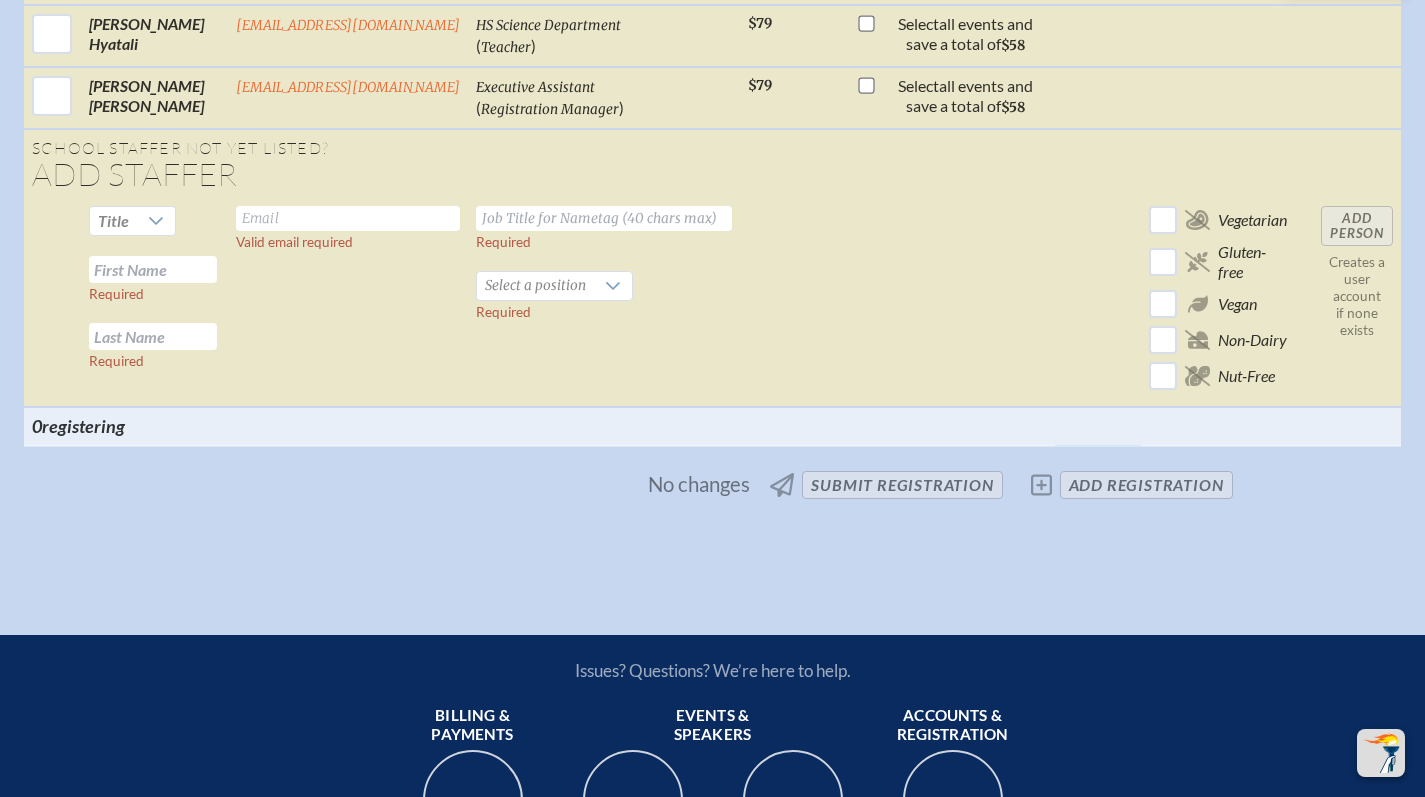 scroll, scrollTop: 1147, scrollLeft: 0, axis: vertical 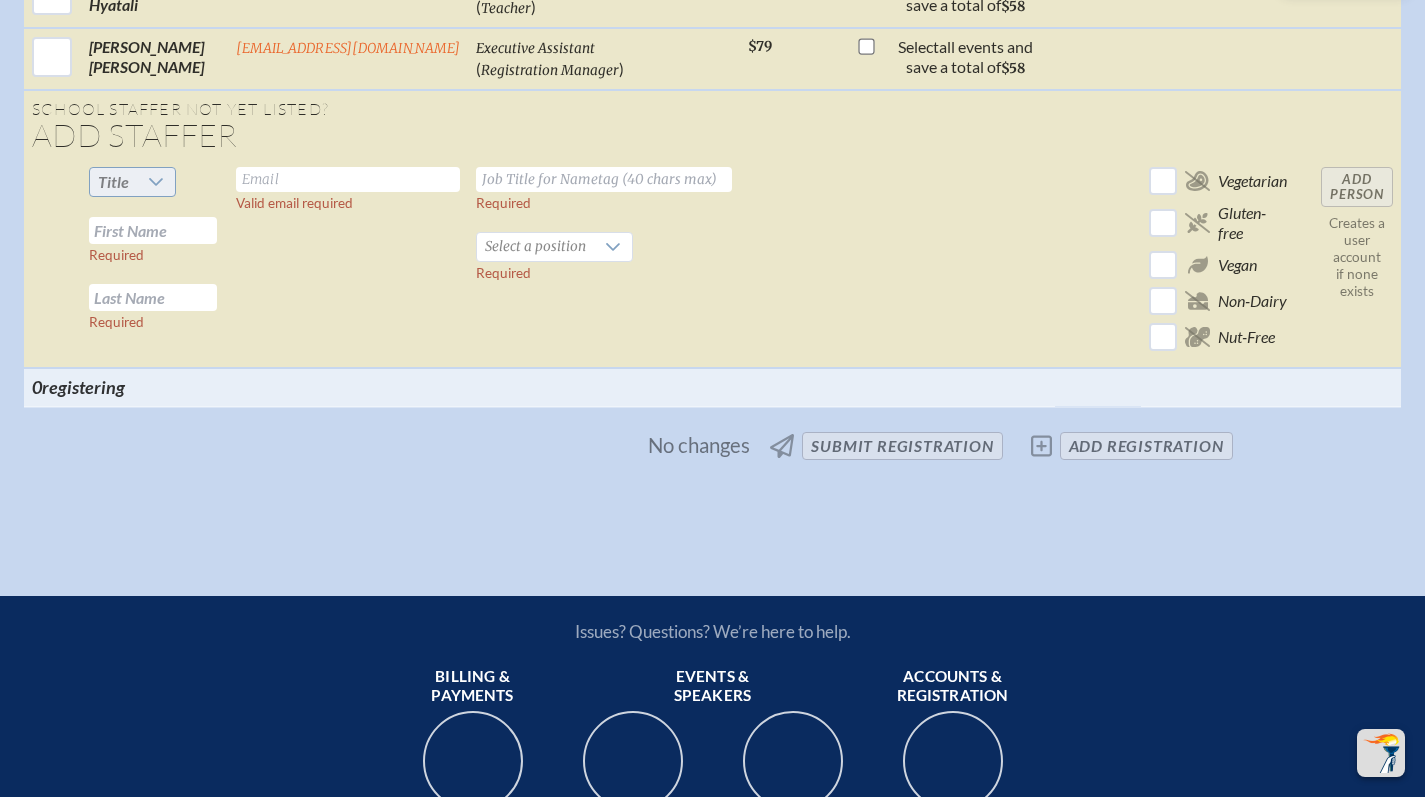 click on "Title" at bounding box center (113, 182) 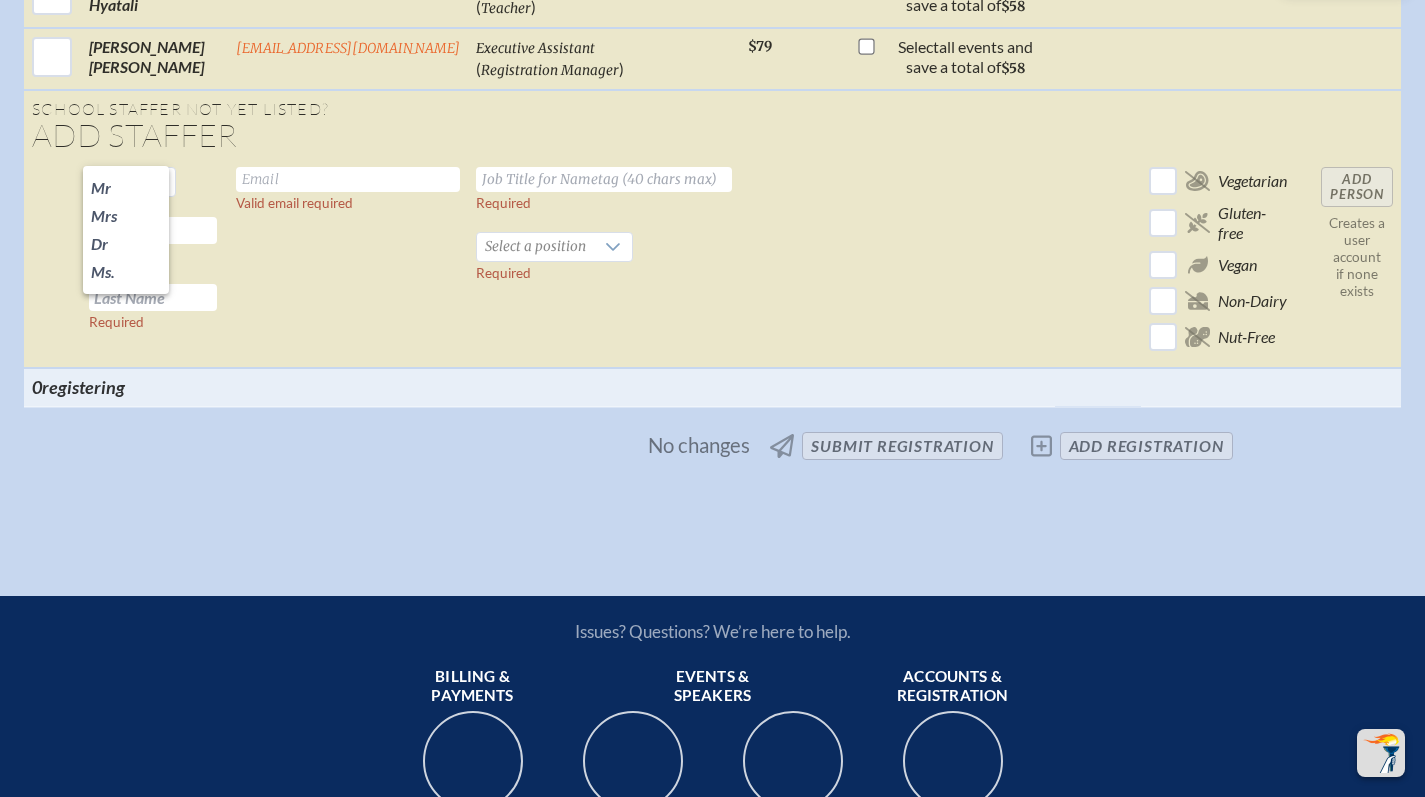 click at bounding box center (348, 179) 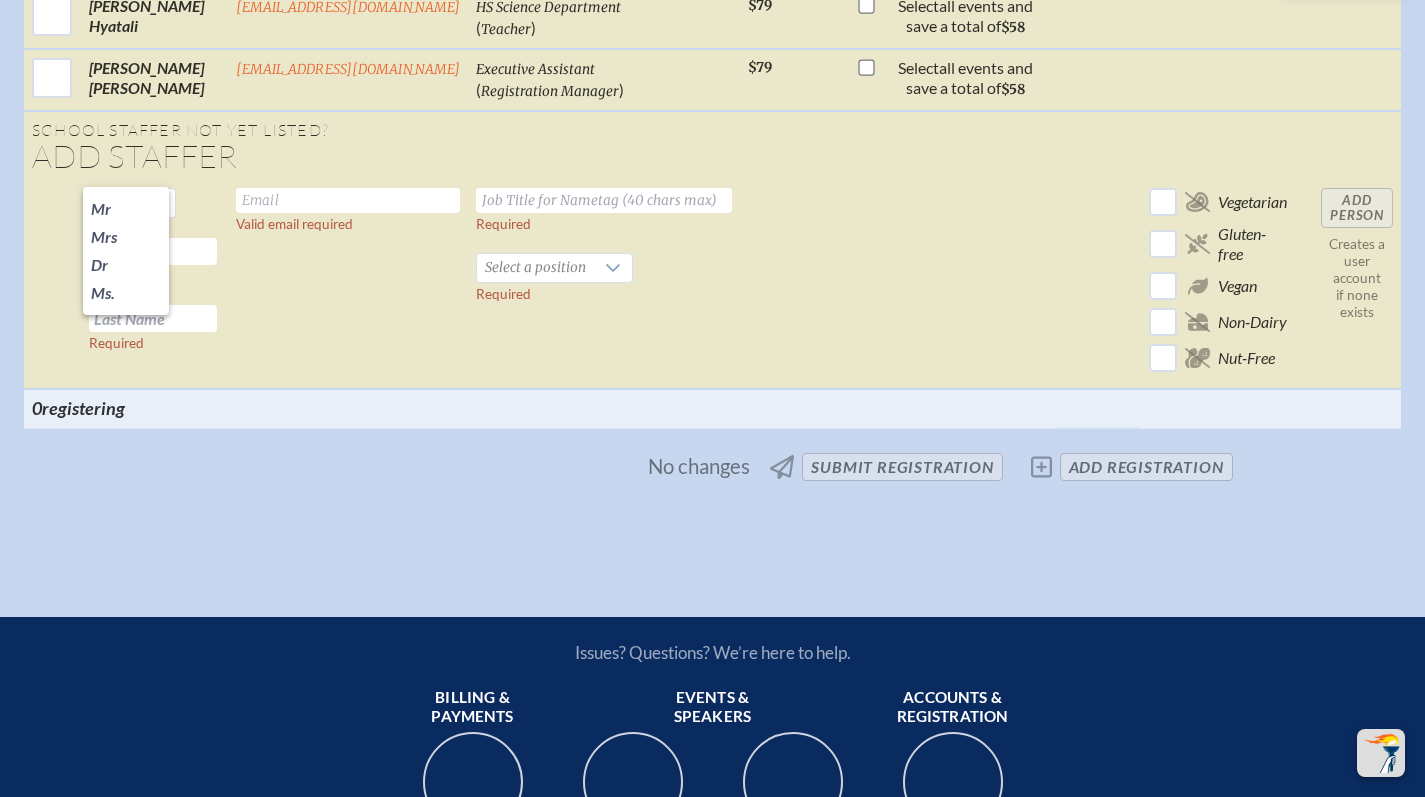 scroll, scrollTop: 1125, scrollLeft: 0, axis: vertical 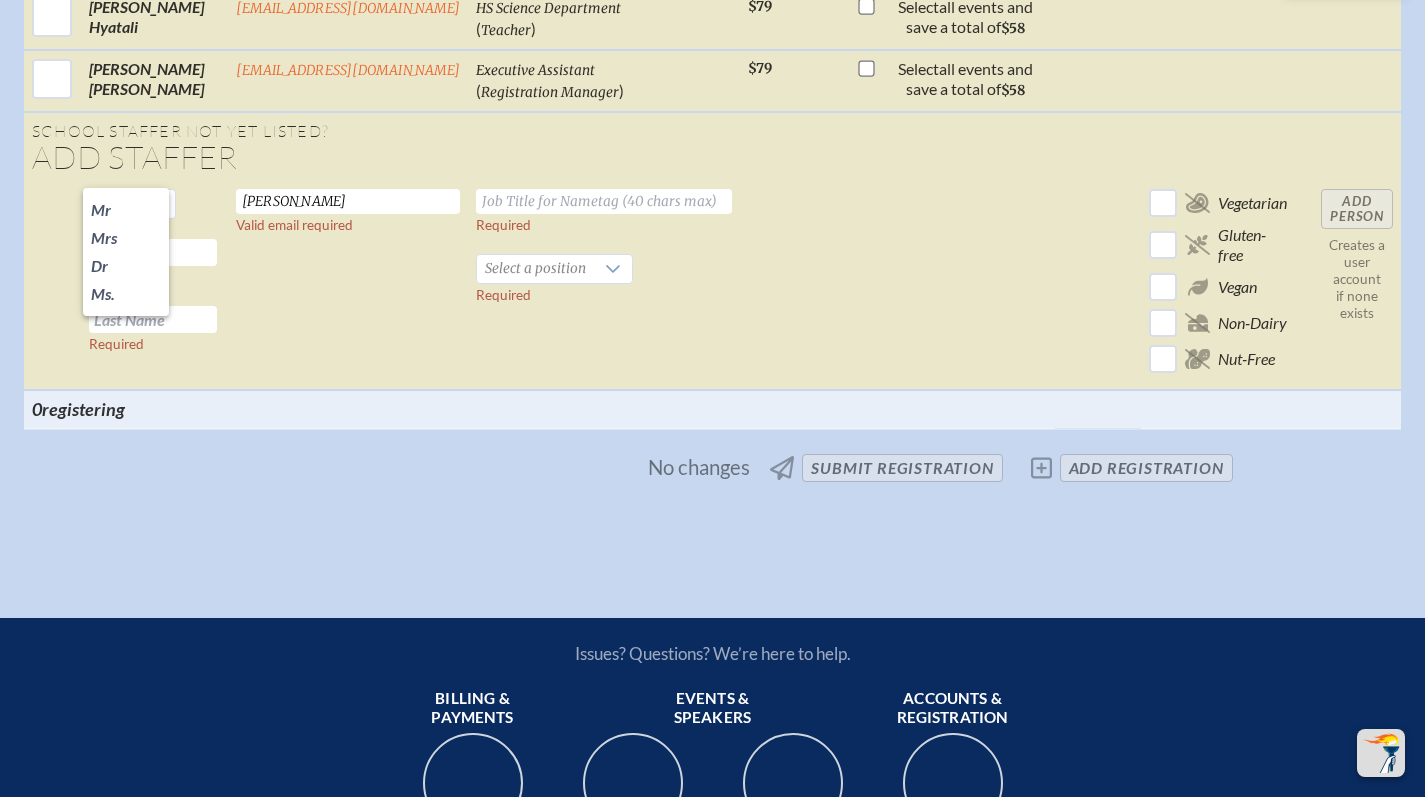 click on "kim  Valid email required" at bounding box center [348, 285] 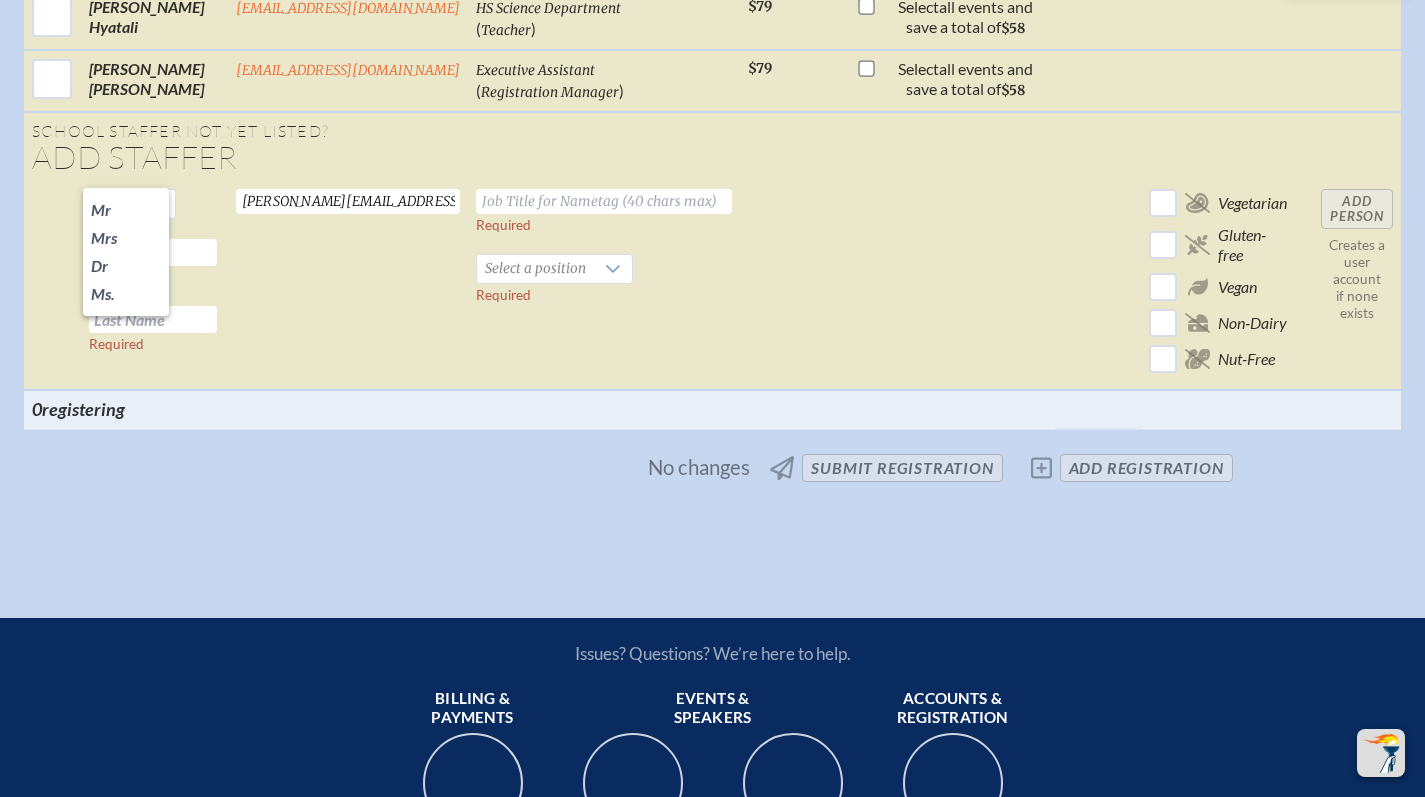 type on "kim@phildingle.com" 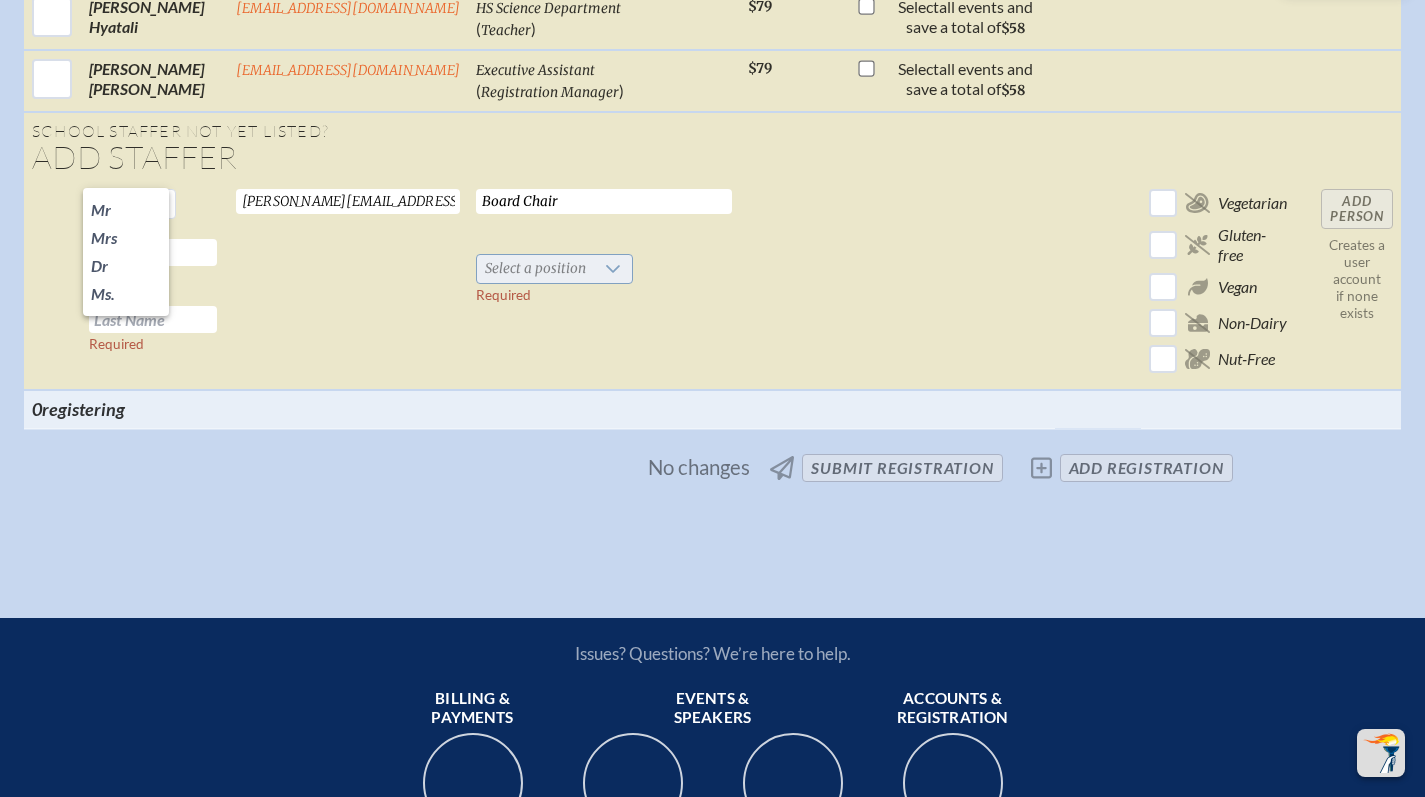 type on "Board Chair" 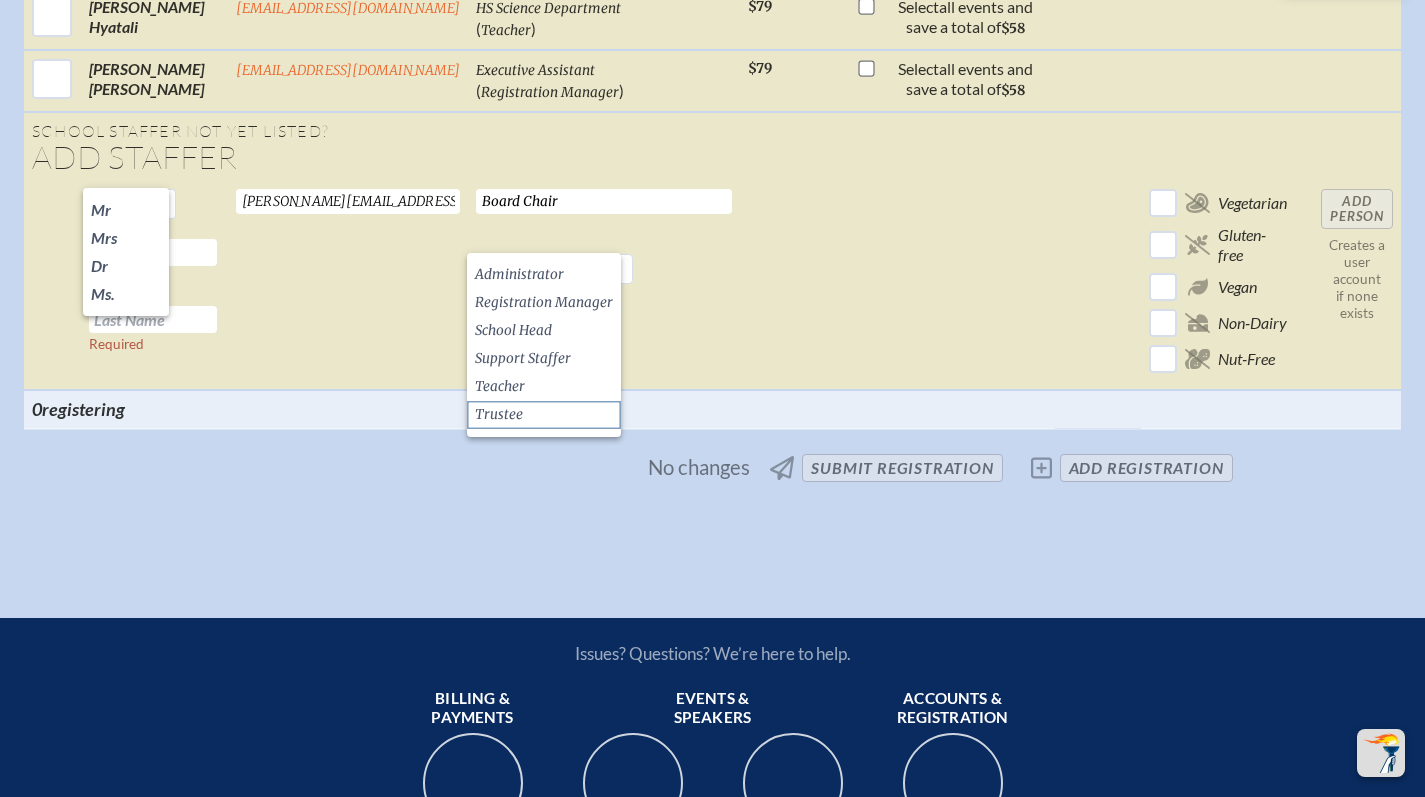 click on "Trustee" 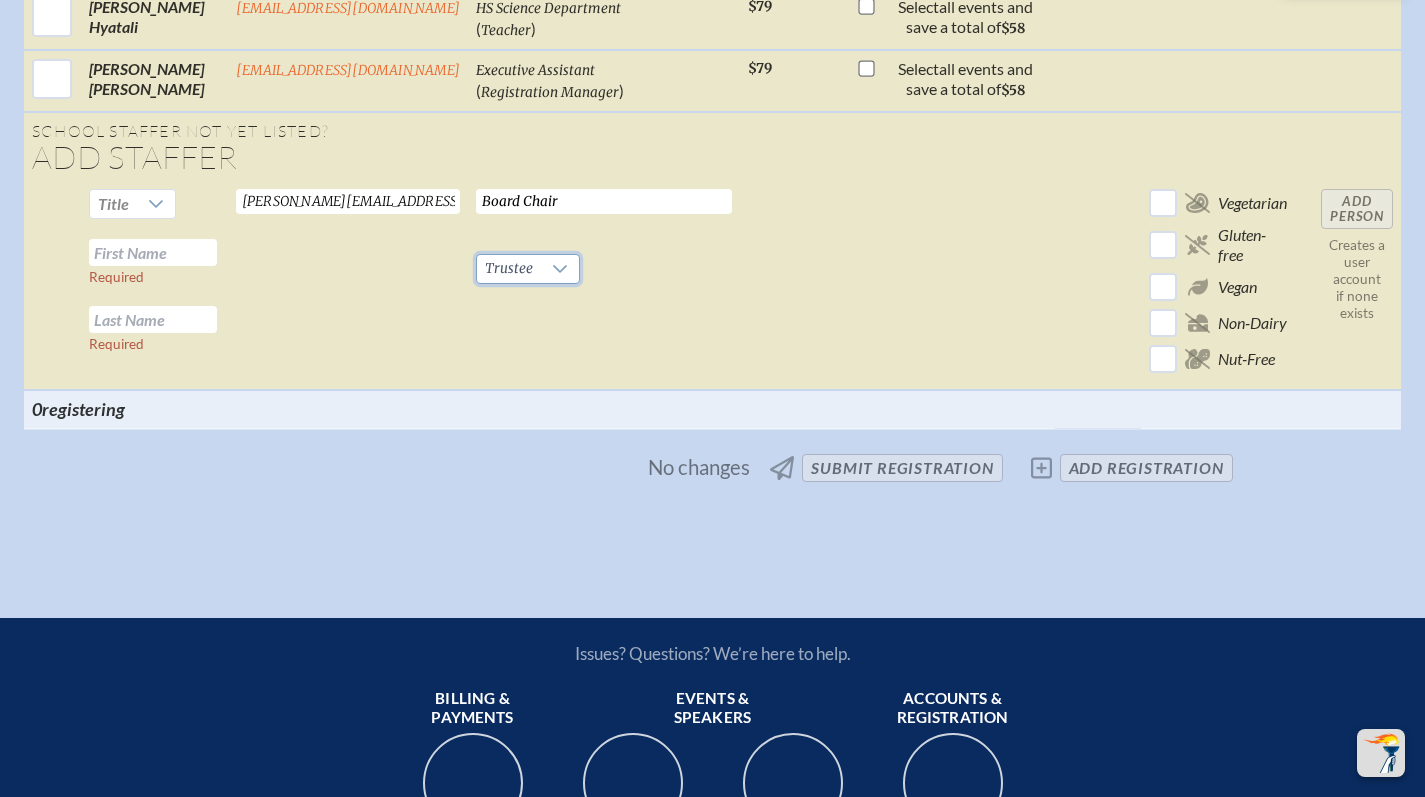 click at bounding box center (153, 252) 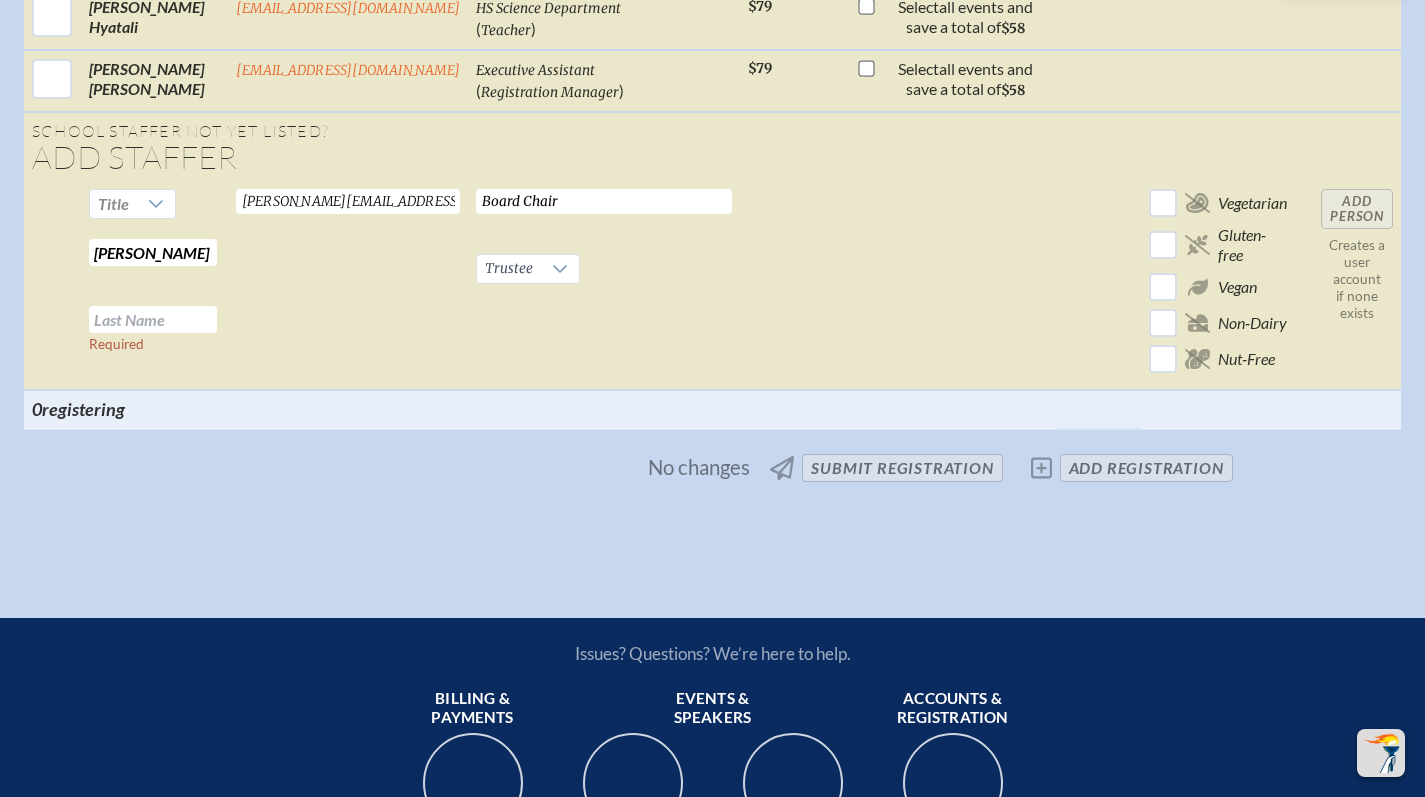 type on "[PERSON_NAME]" 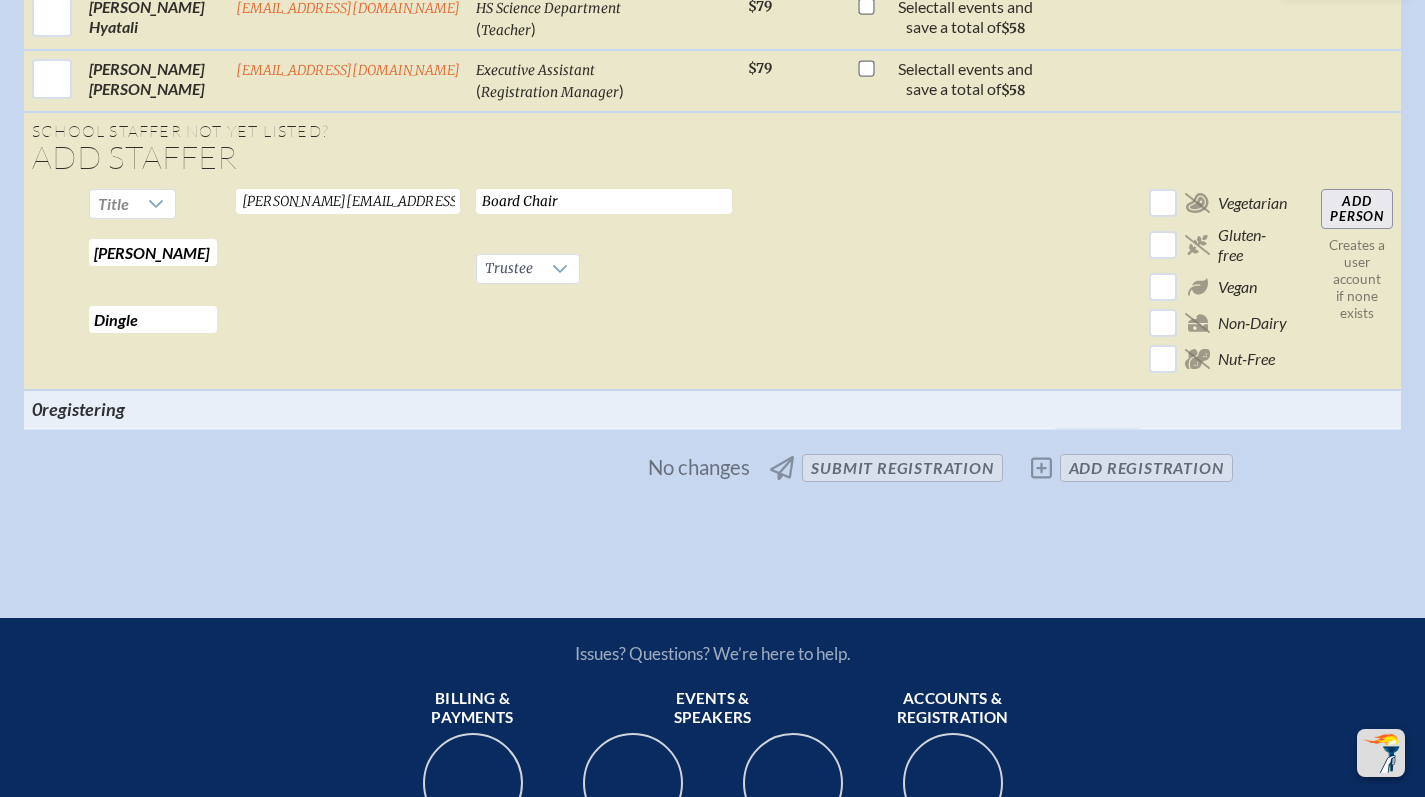 type on "Dingle" 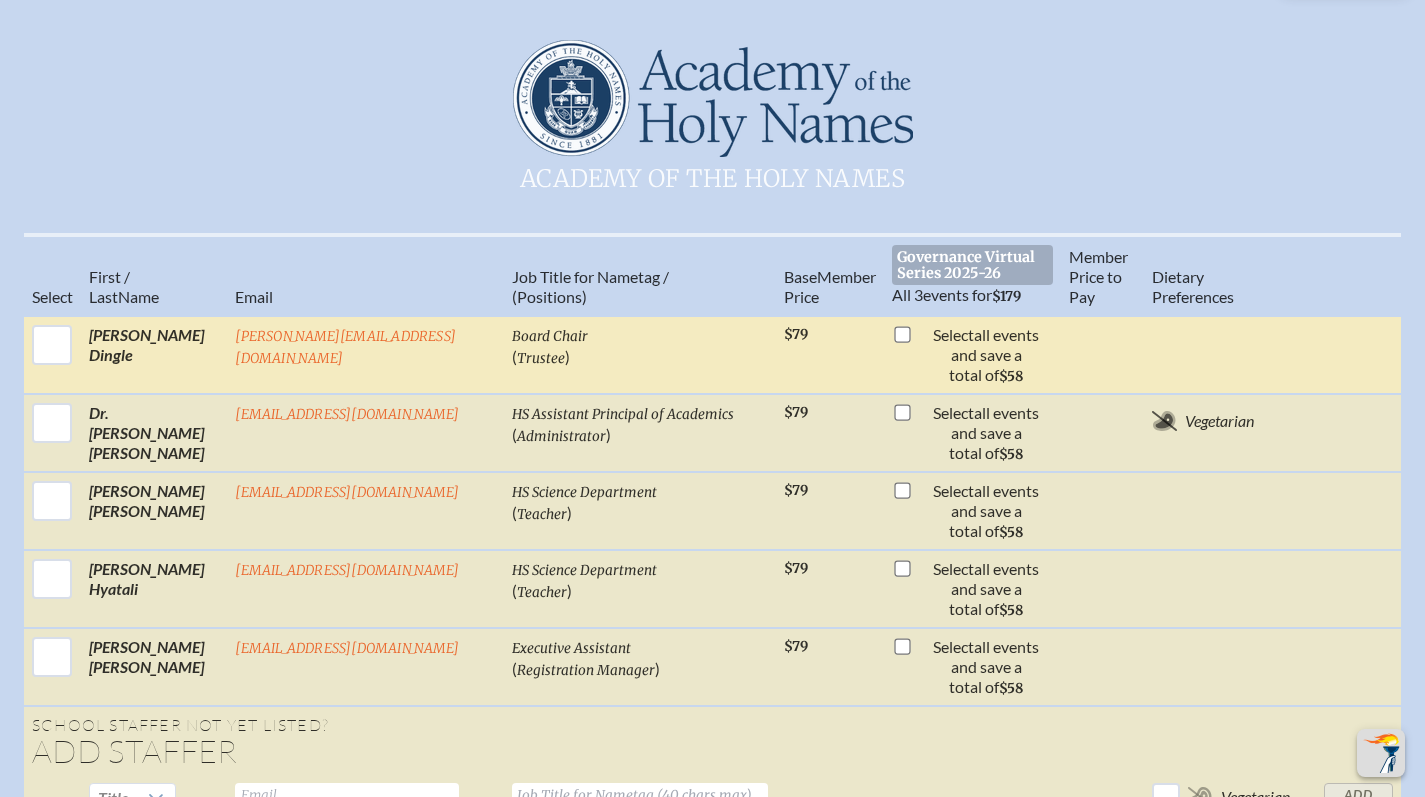 scroll, scrollTop: 657, scrollLeft: 0, axis: vertical 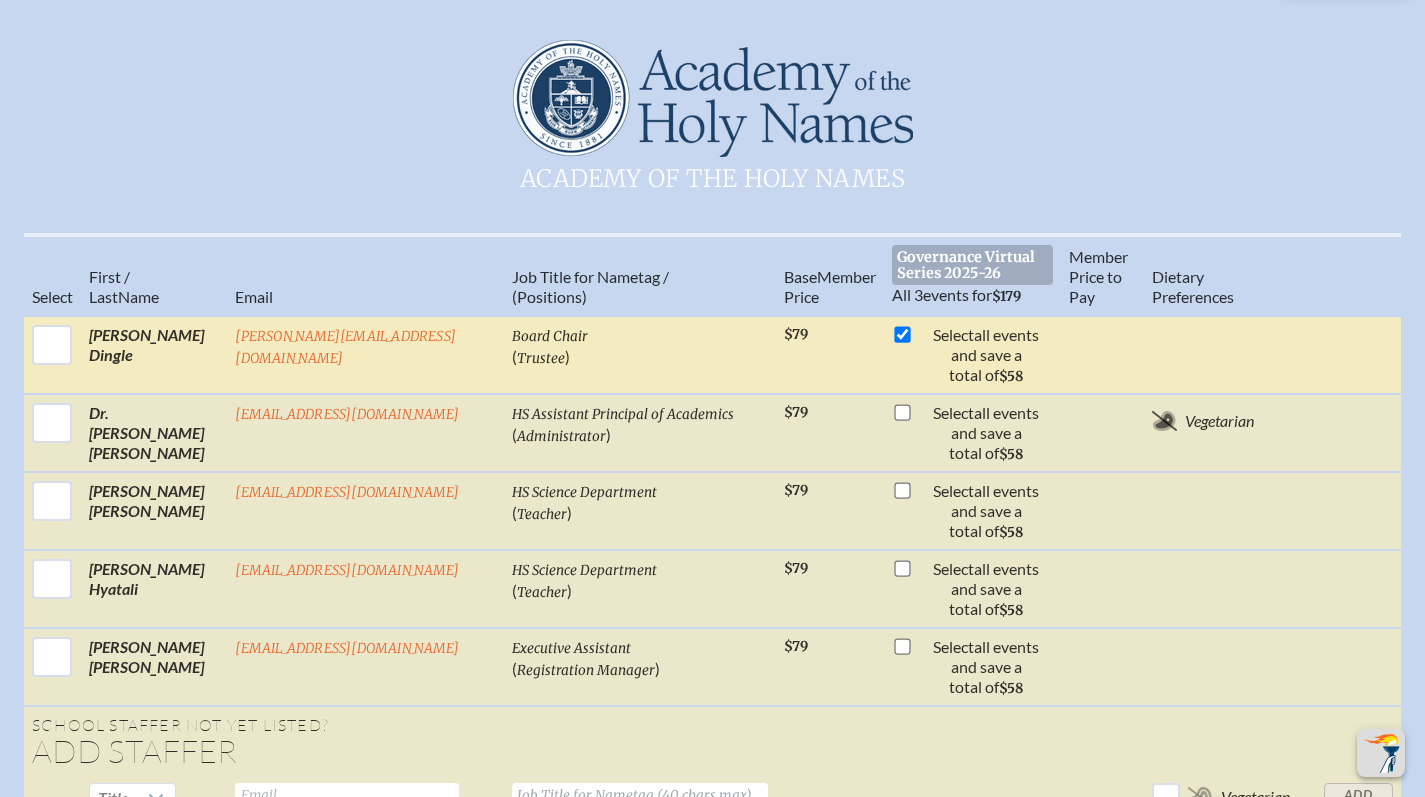 checkbox on "true" 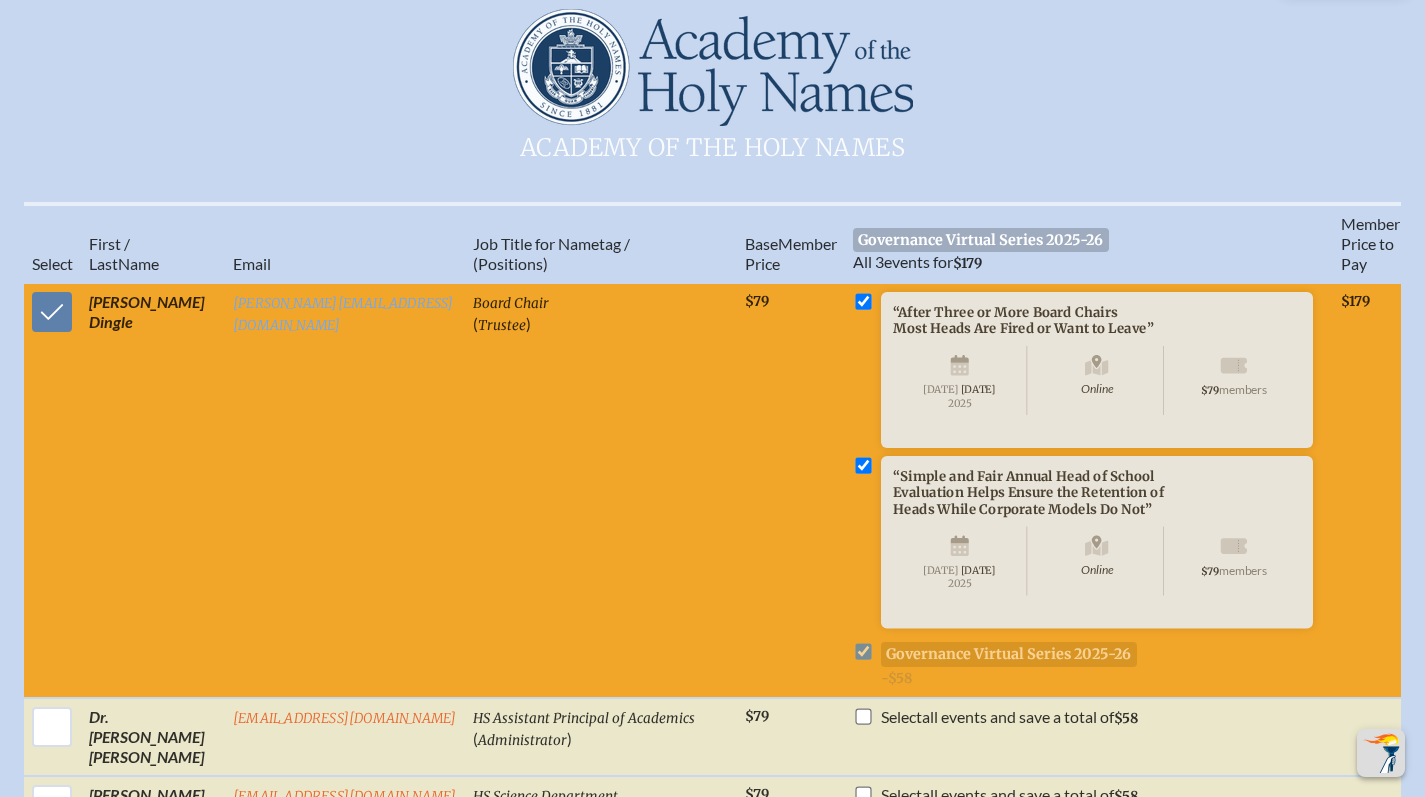 scroll, scrollTop: 779, scrollLeft: 0, axis: vertical 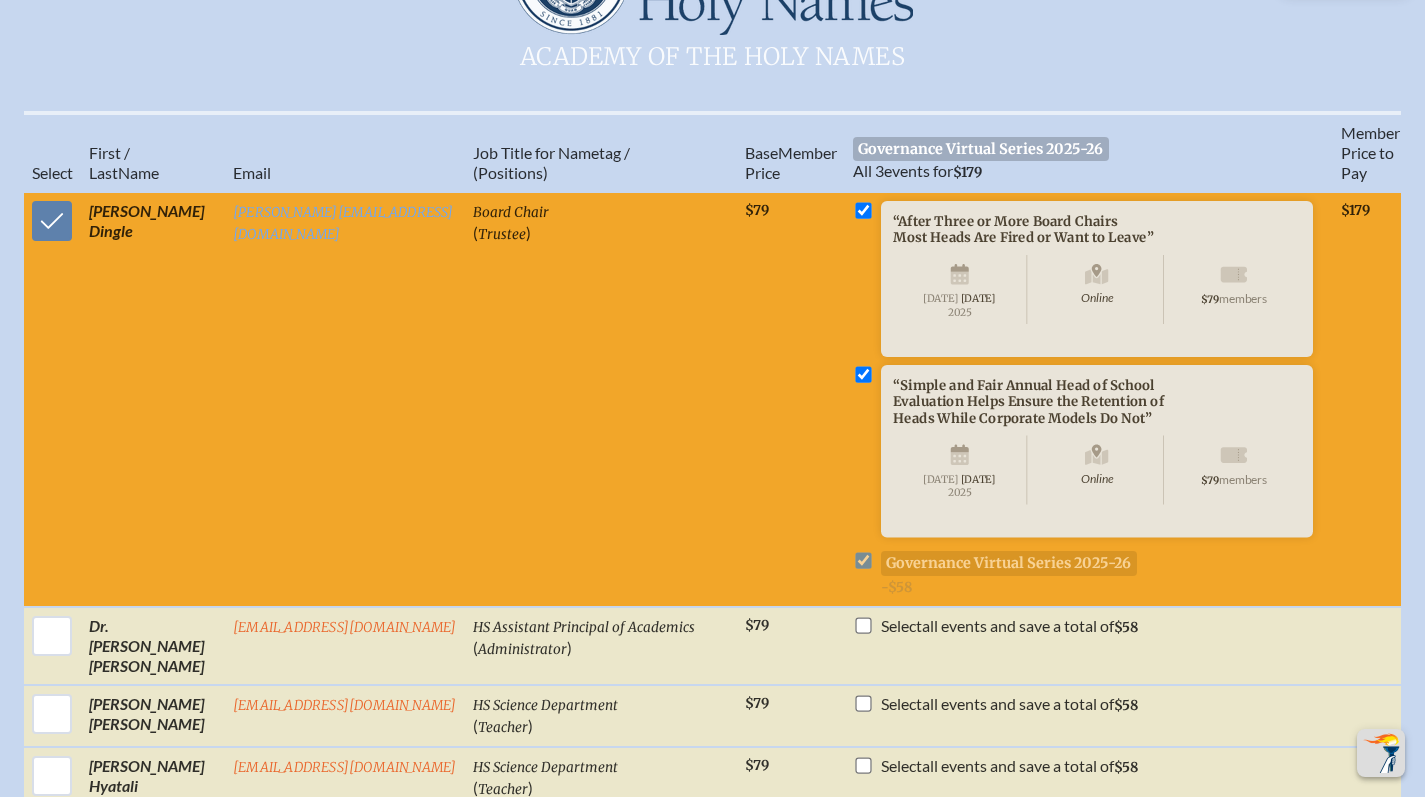 click at bounding box center (863, 375) 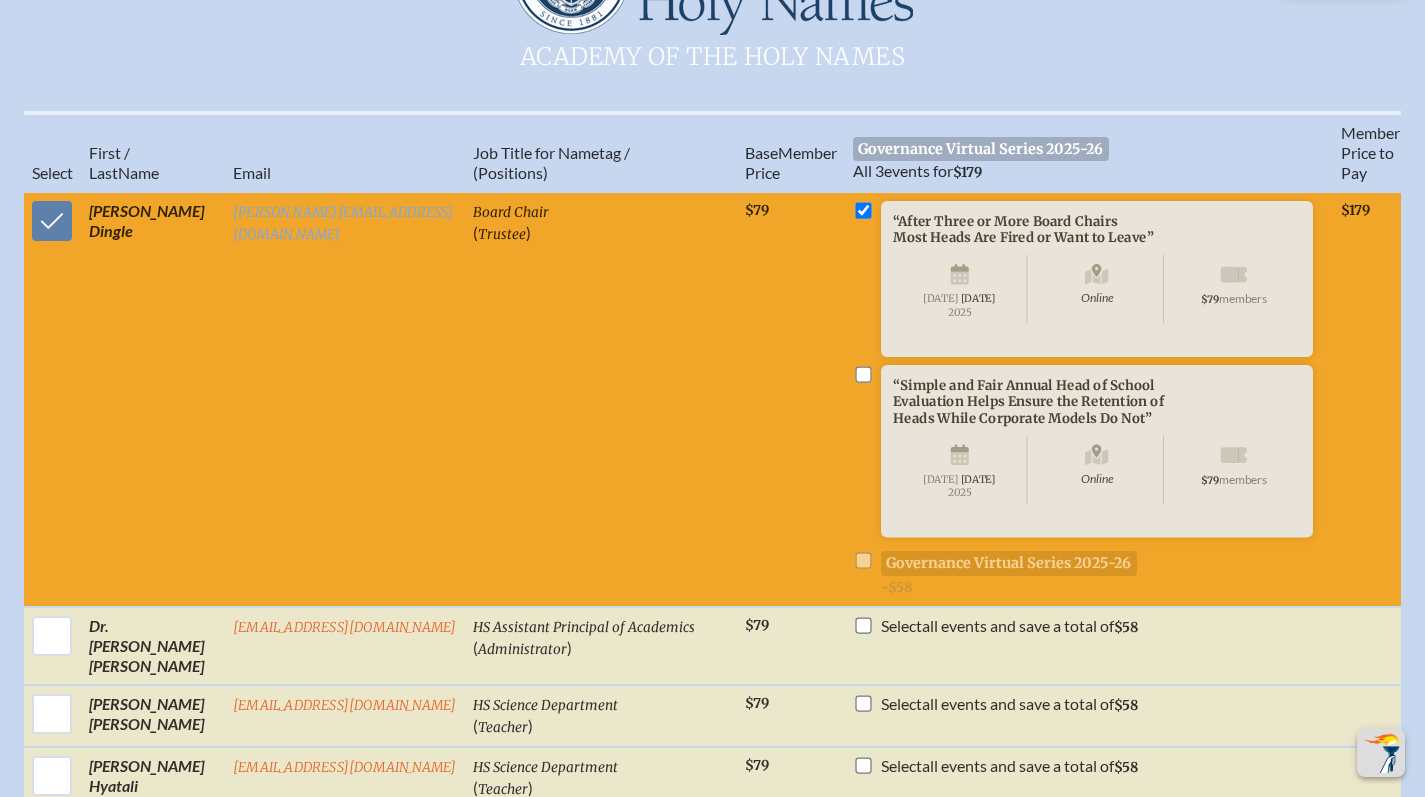 checkbox on "false" 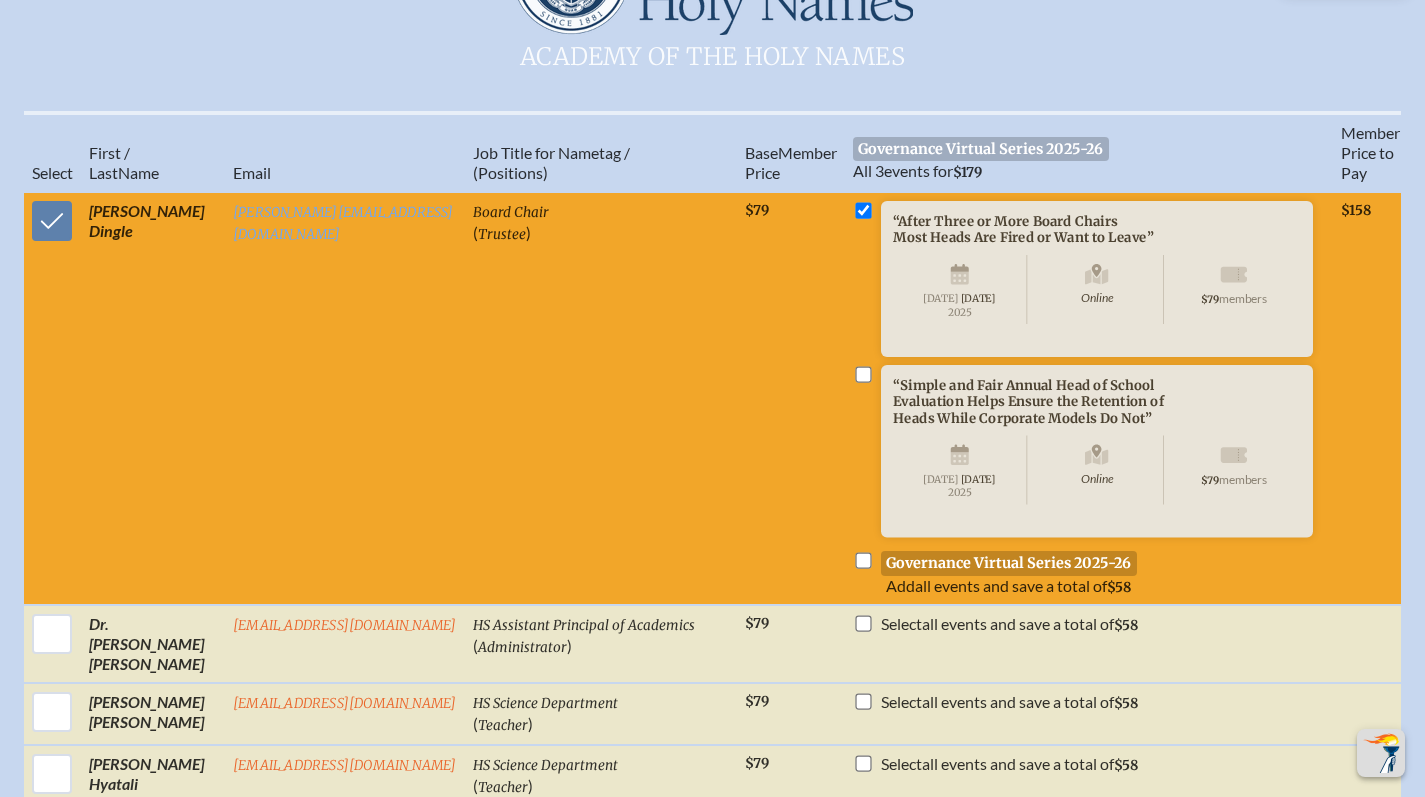 click at bounding box center [863, 210] 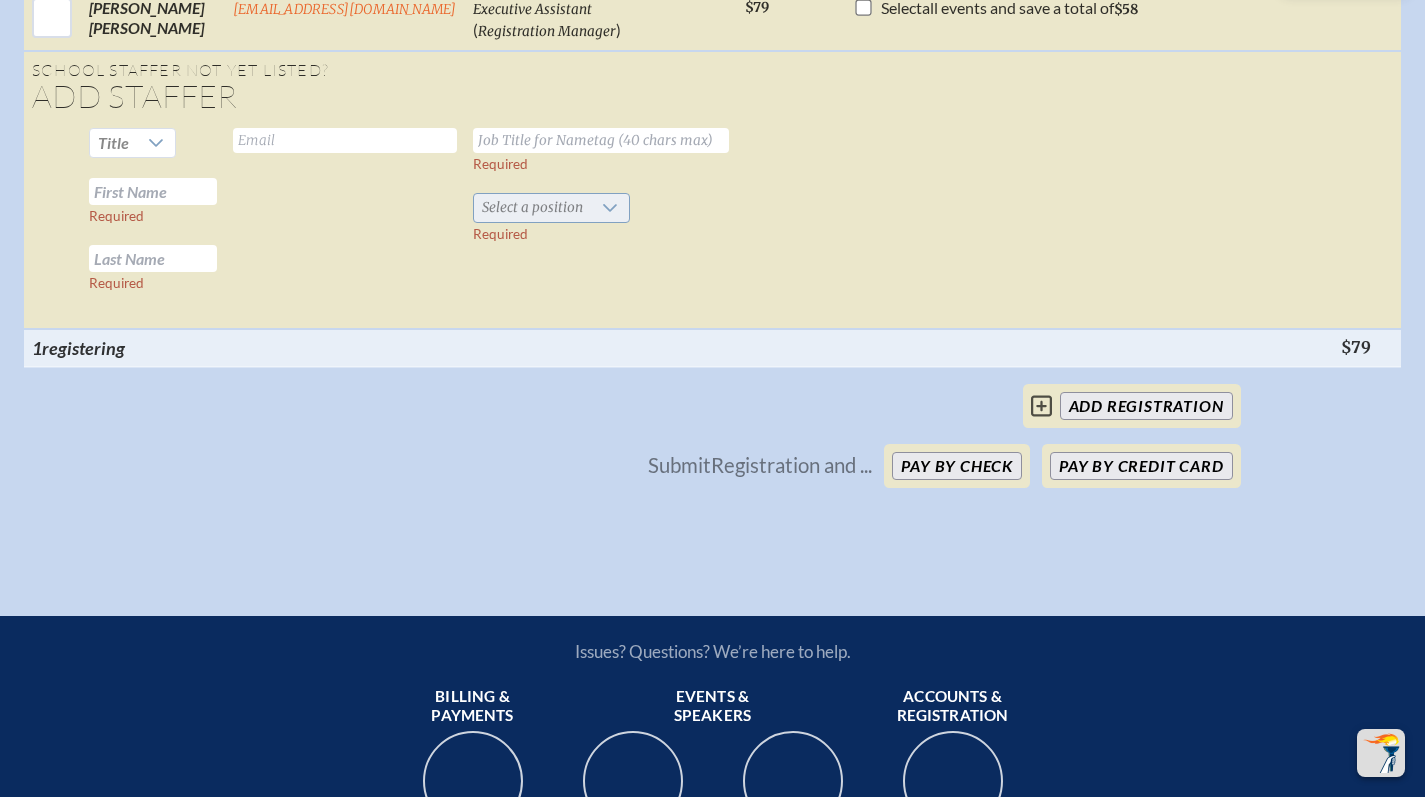 scroll, scrollTop: 1605, scrollLeft: 0, axis: vertical 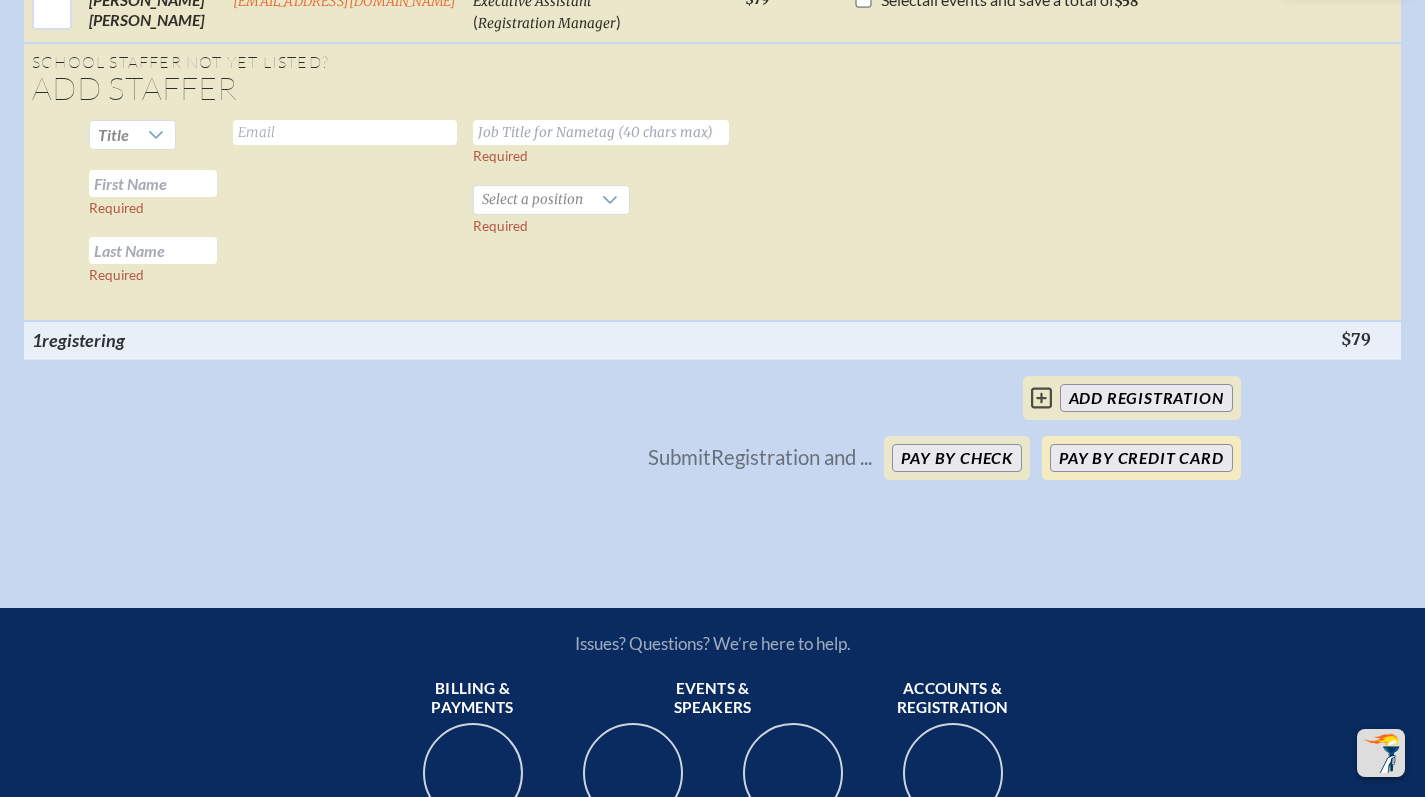 click on "Pay by Credit Card" at bounding box center [1141, 458] 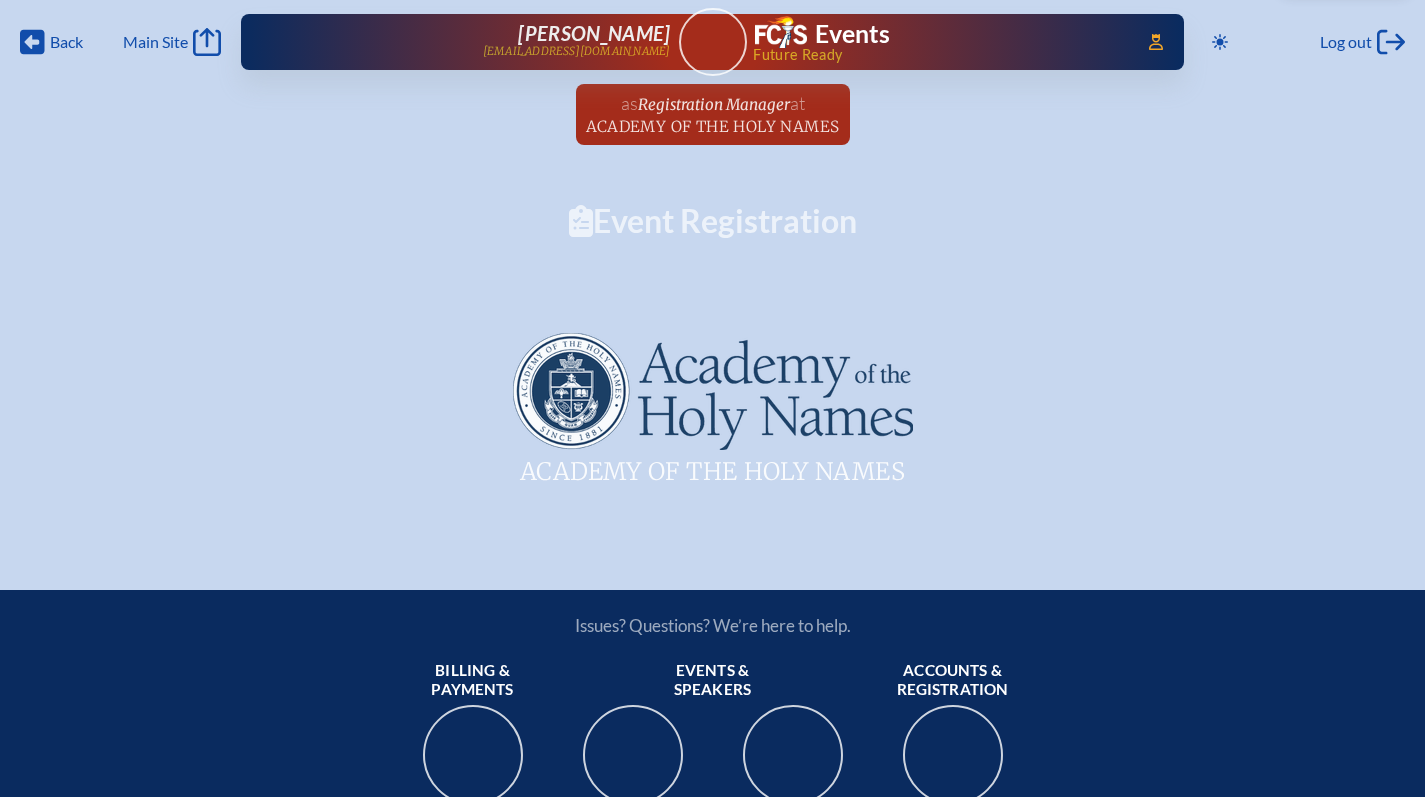 scroll, scrollTop: 0, scrollLeft: 0, axis: both 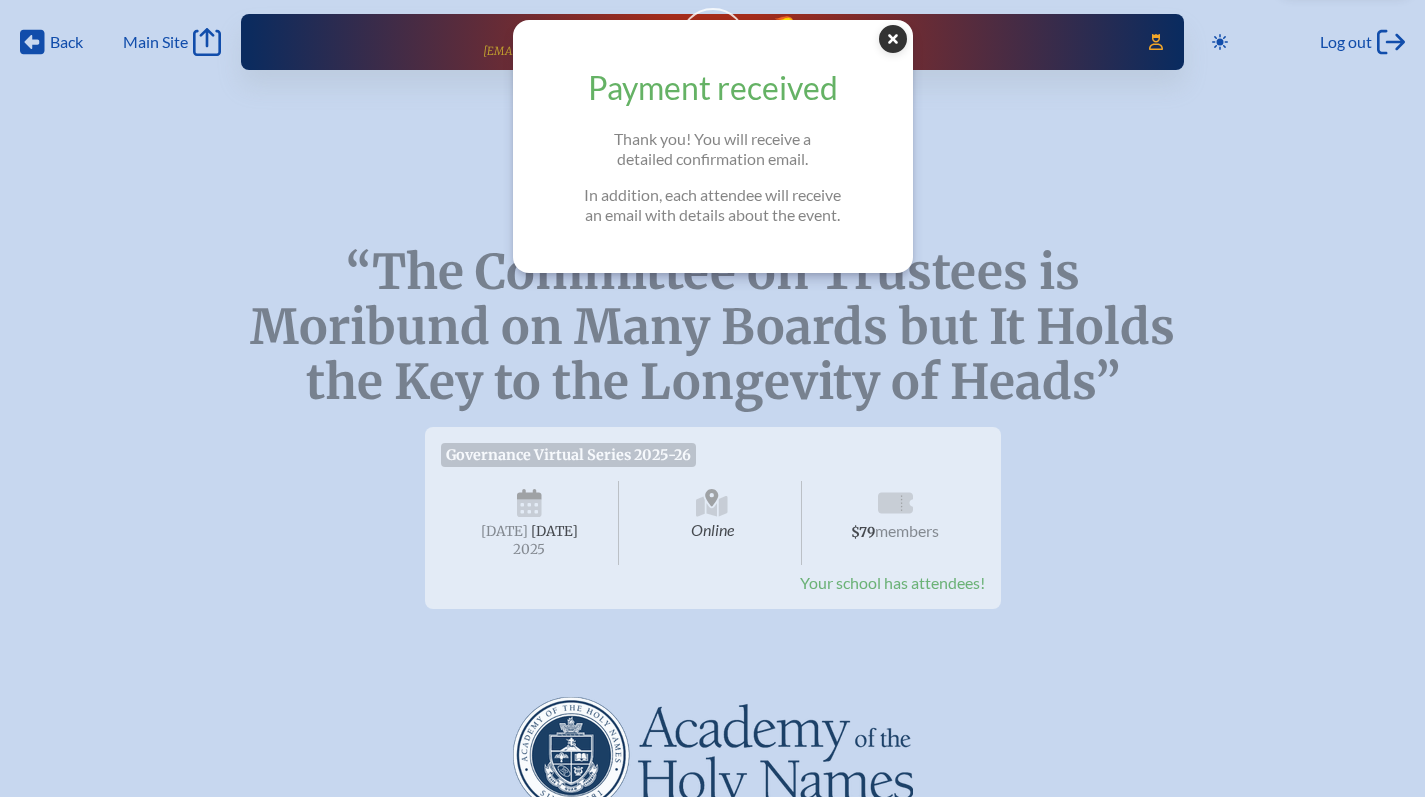 click 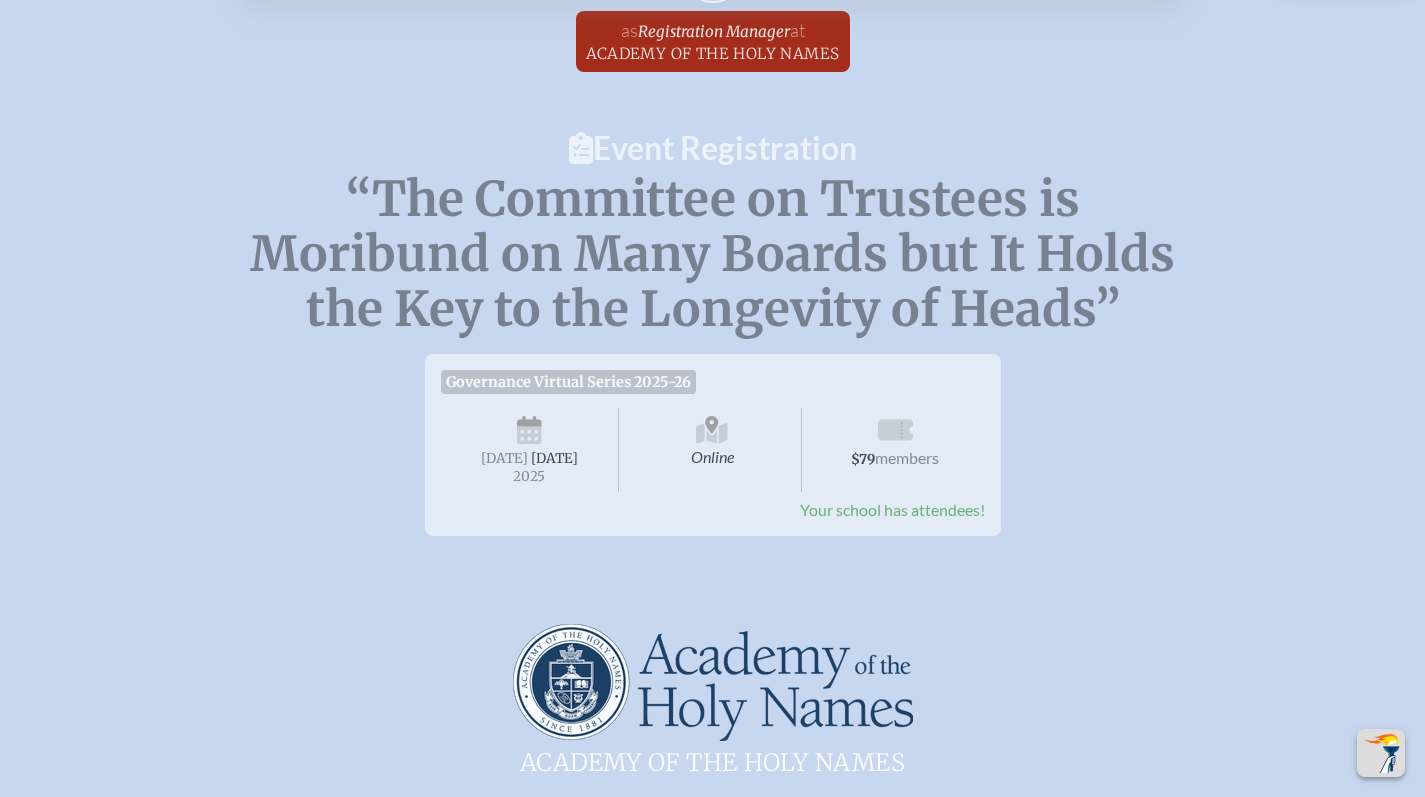 scroll, scrollTop: 0, scrollLeft: 0, axis: both 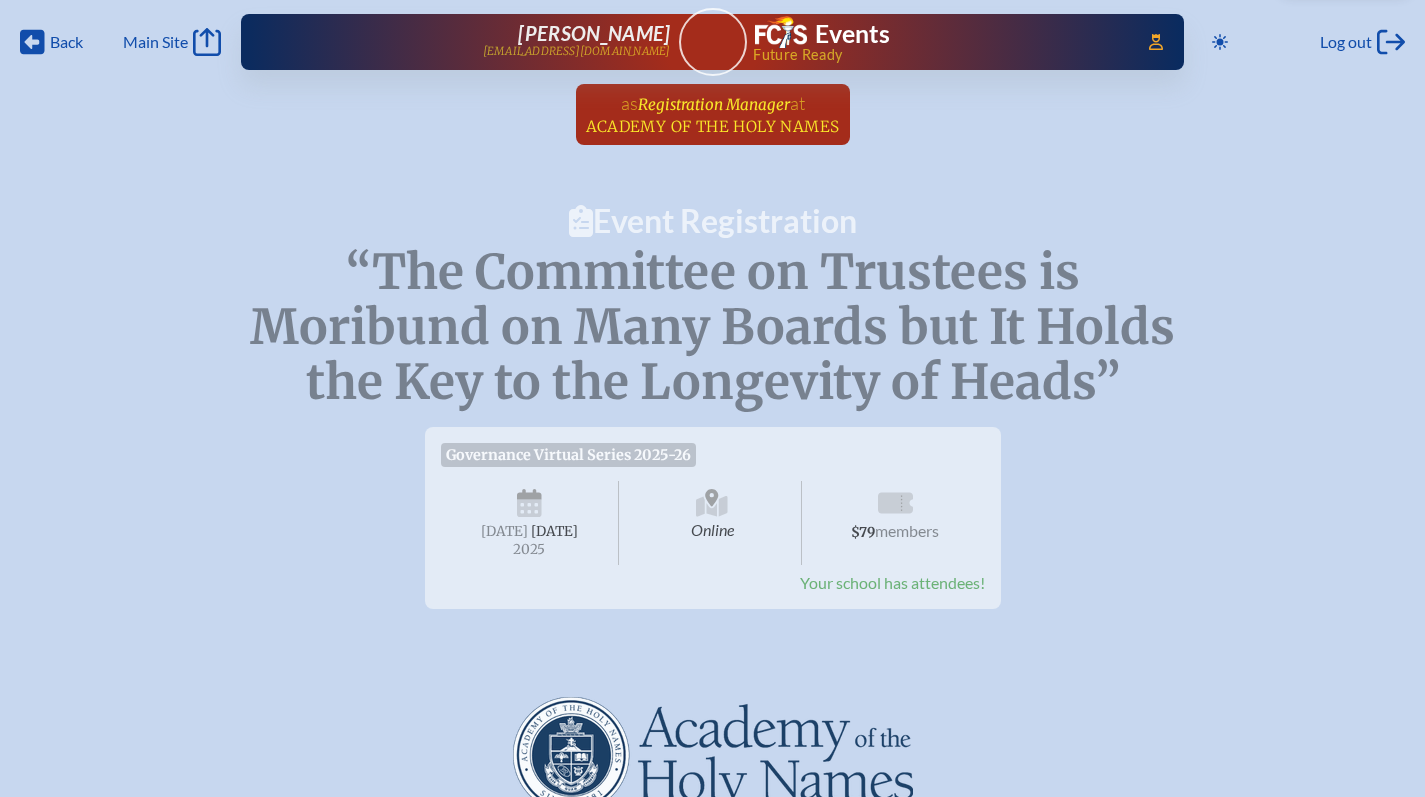 click on "Academy of the Holy Names" at bounding box center (713, 126) 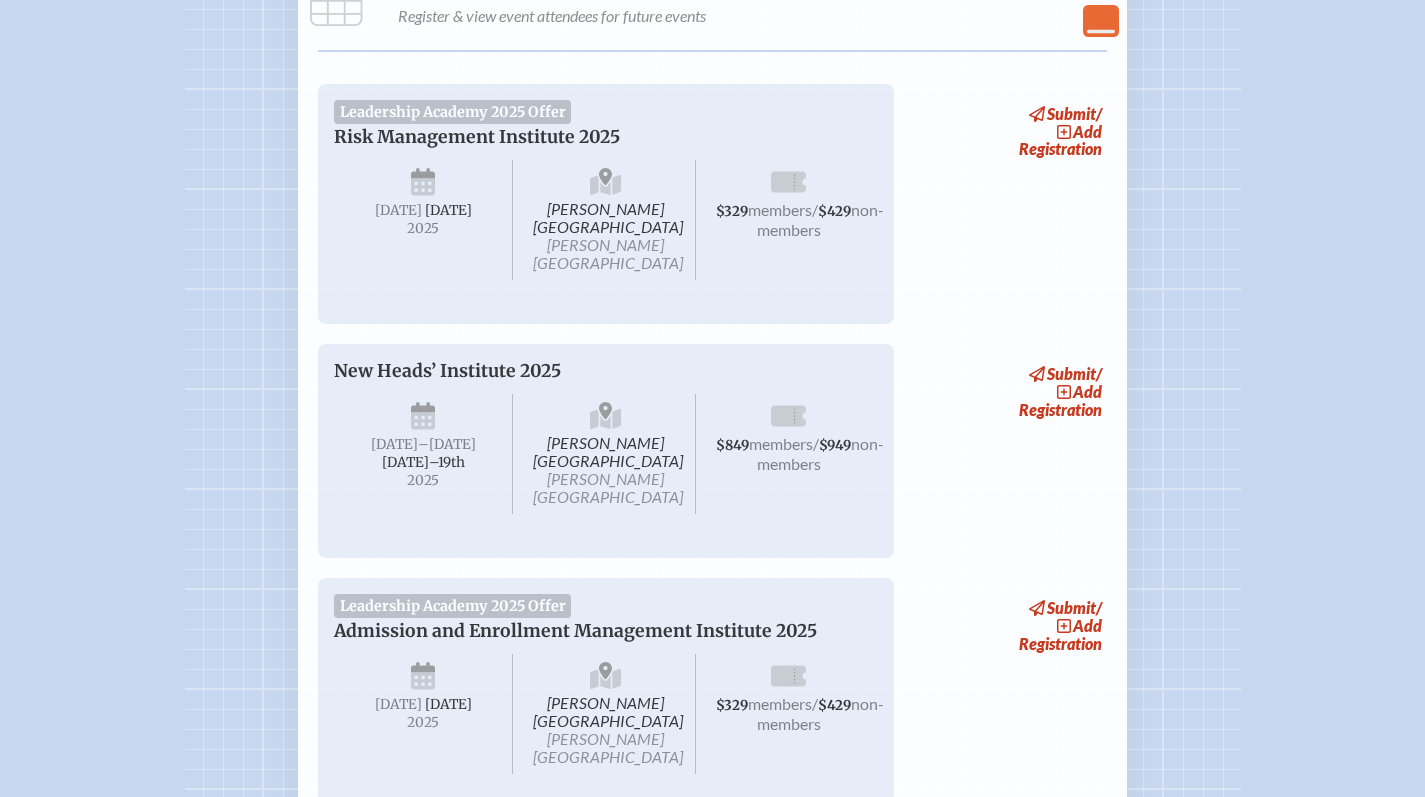 scroll, scrollTop: 0, scrollLeft: 0, axis: both 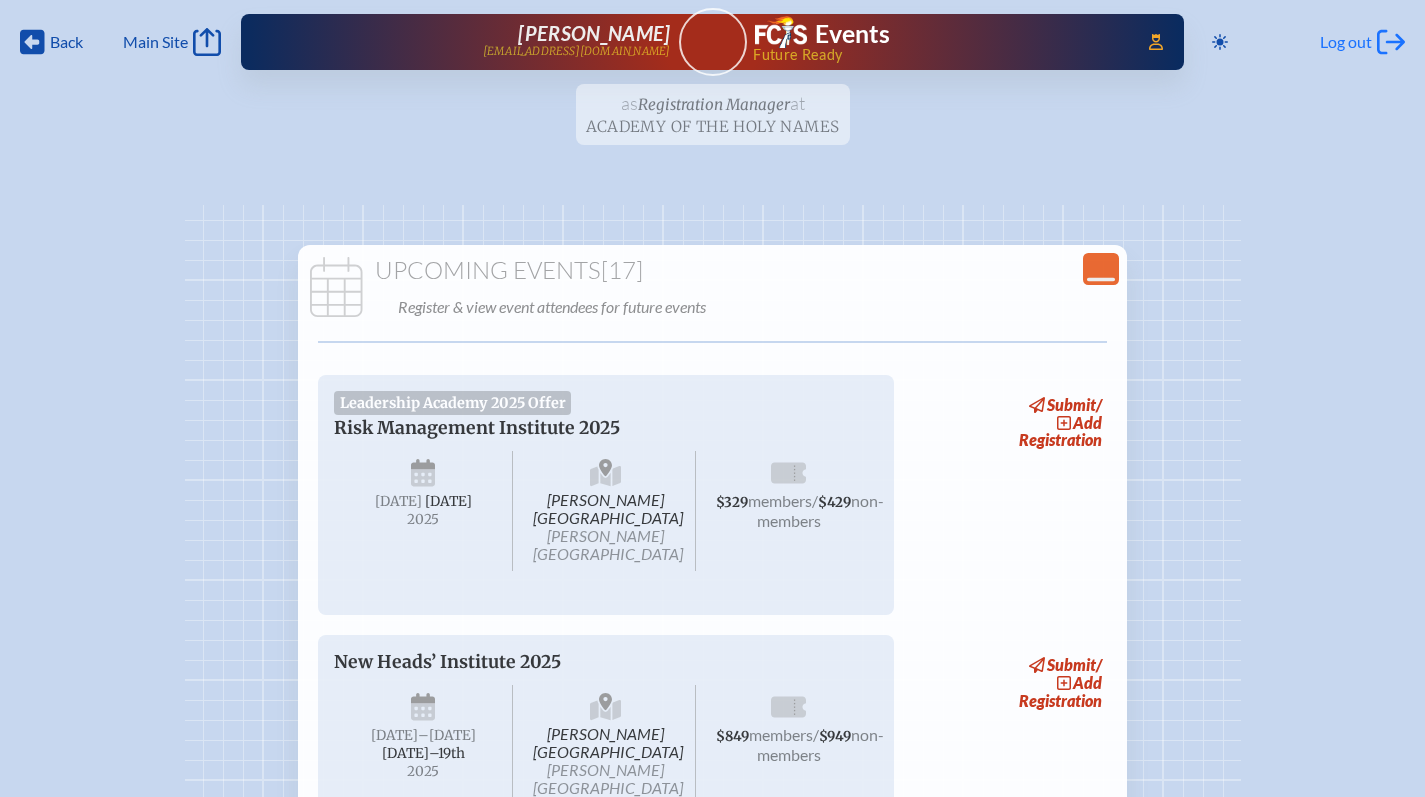 click on "Log out" at bounding box center [1346, 42] 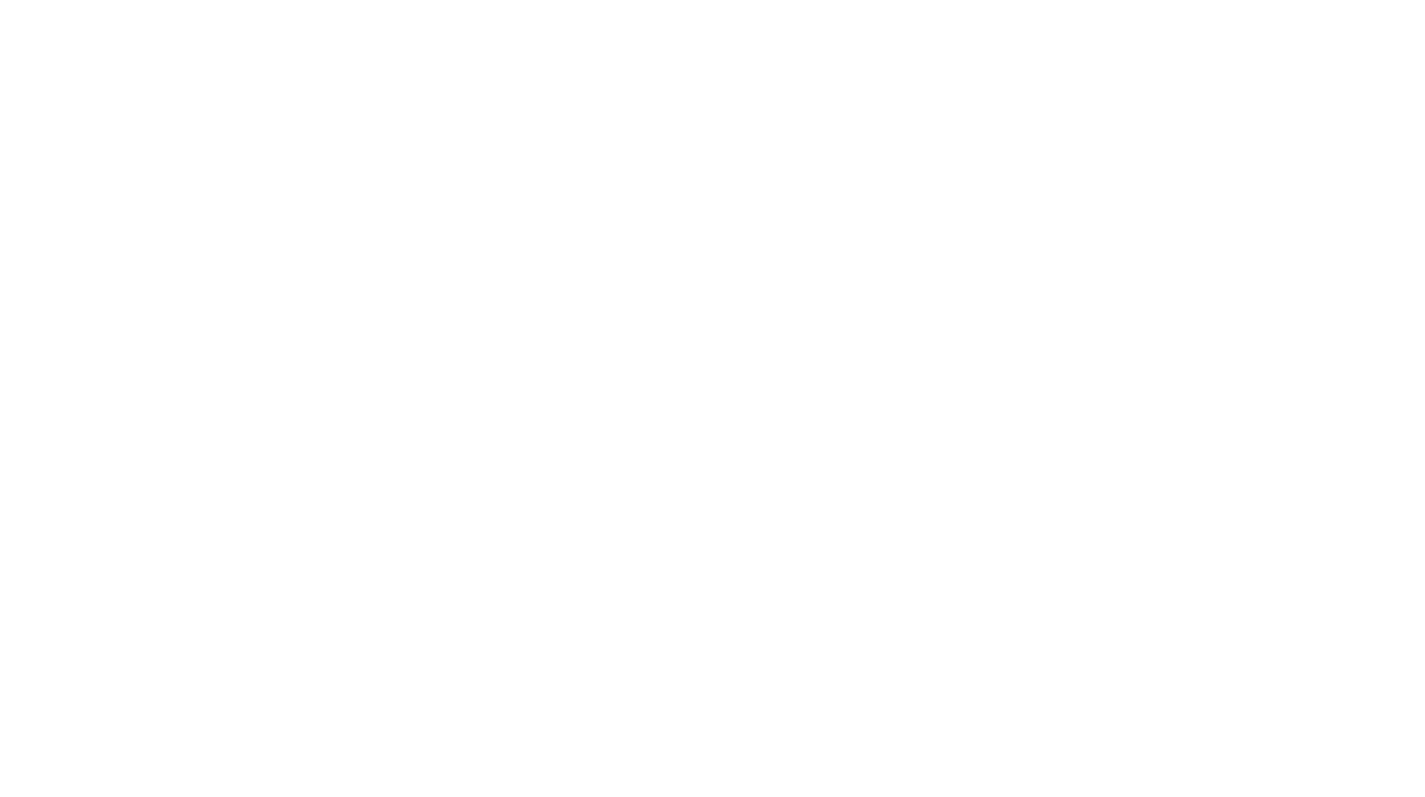 scroll, scrollTop: 0, scrollLeft: 0, axis: both 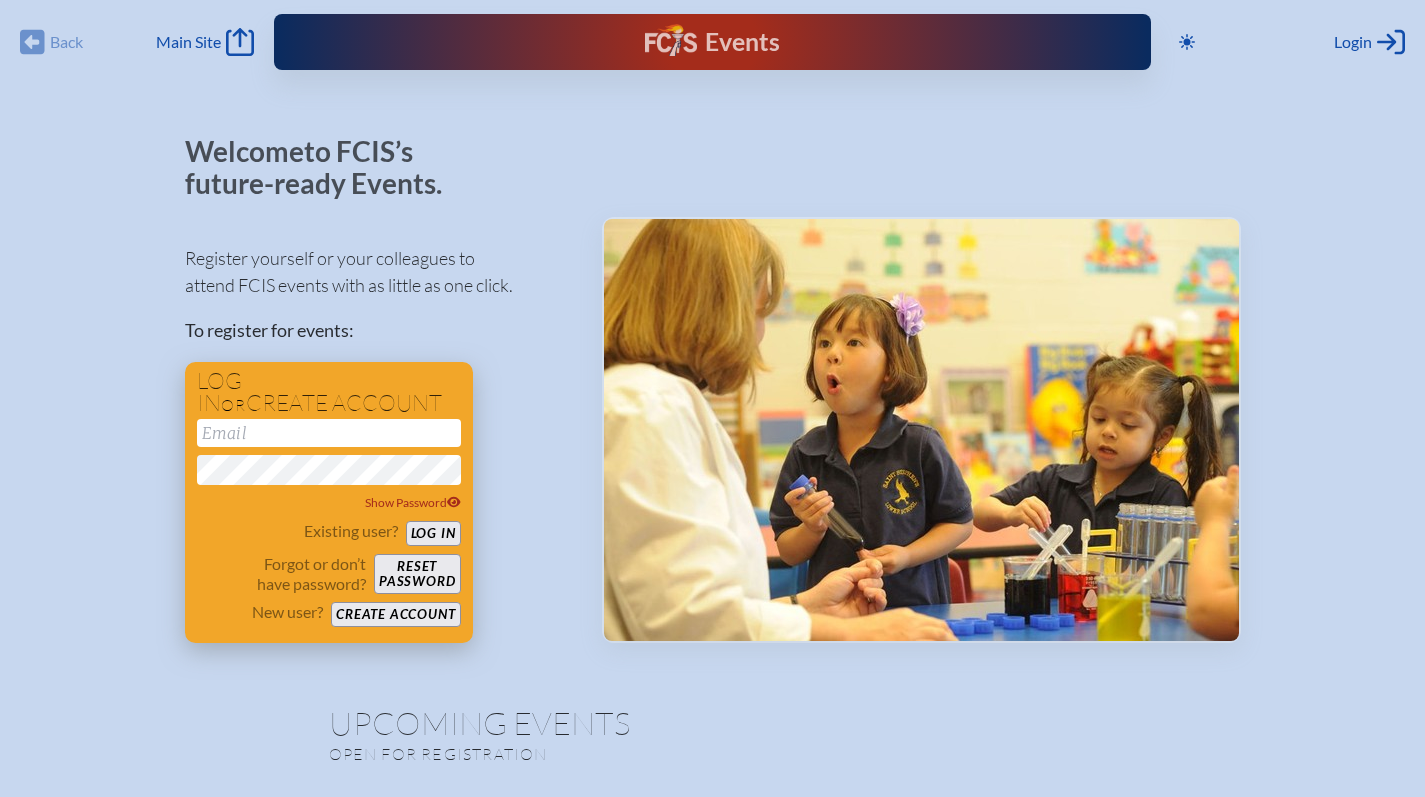 type on "[EMAIL_ADDRESS][DOMAIN_NAME]" 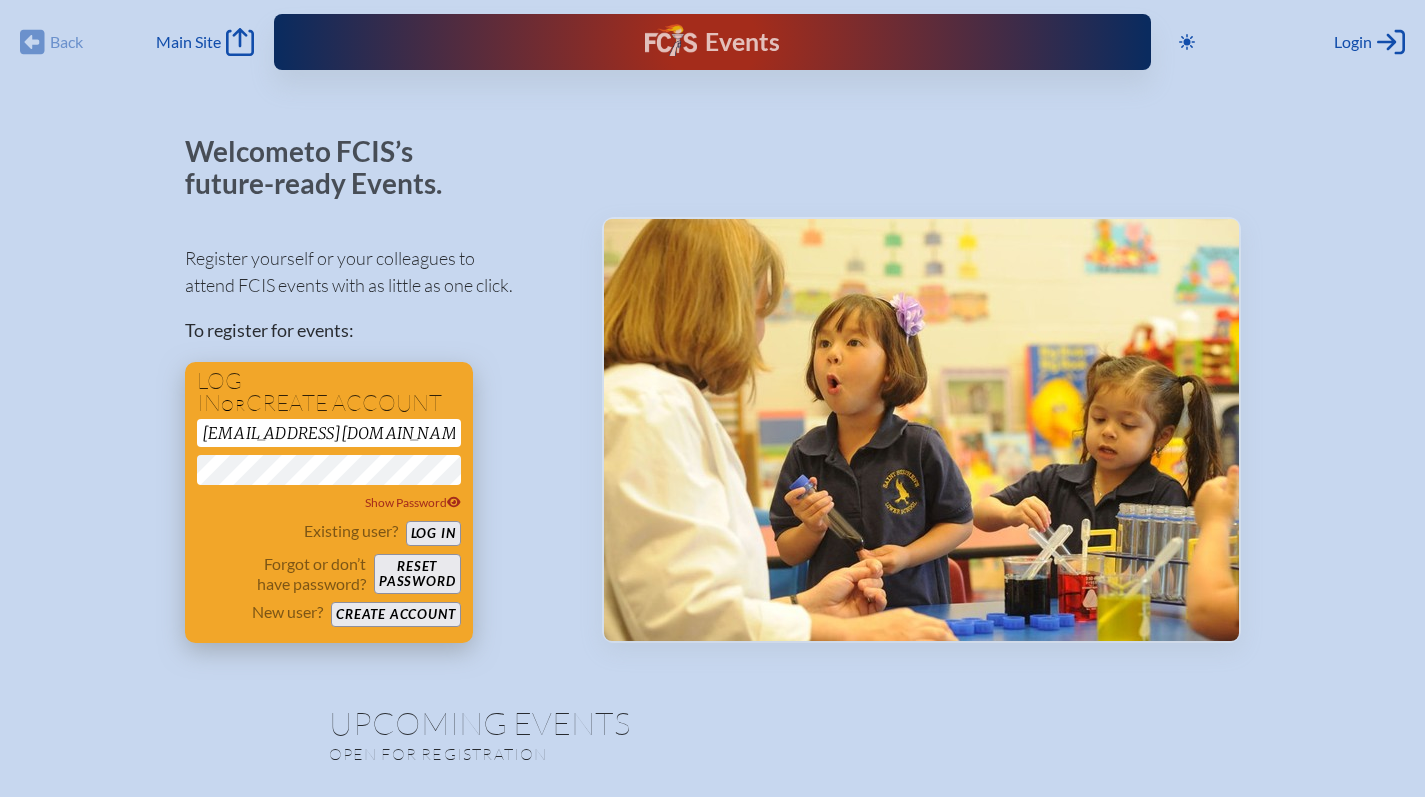 click on "Log in" at bounding box center [433, 533] 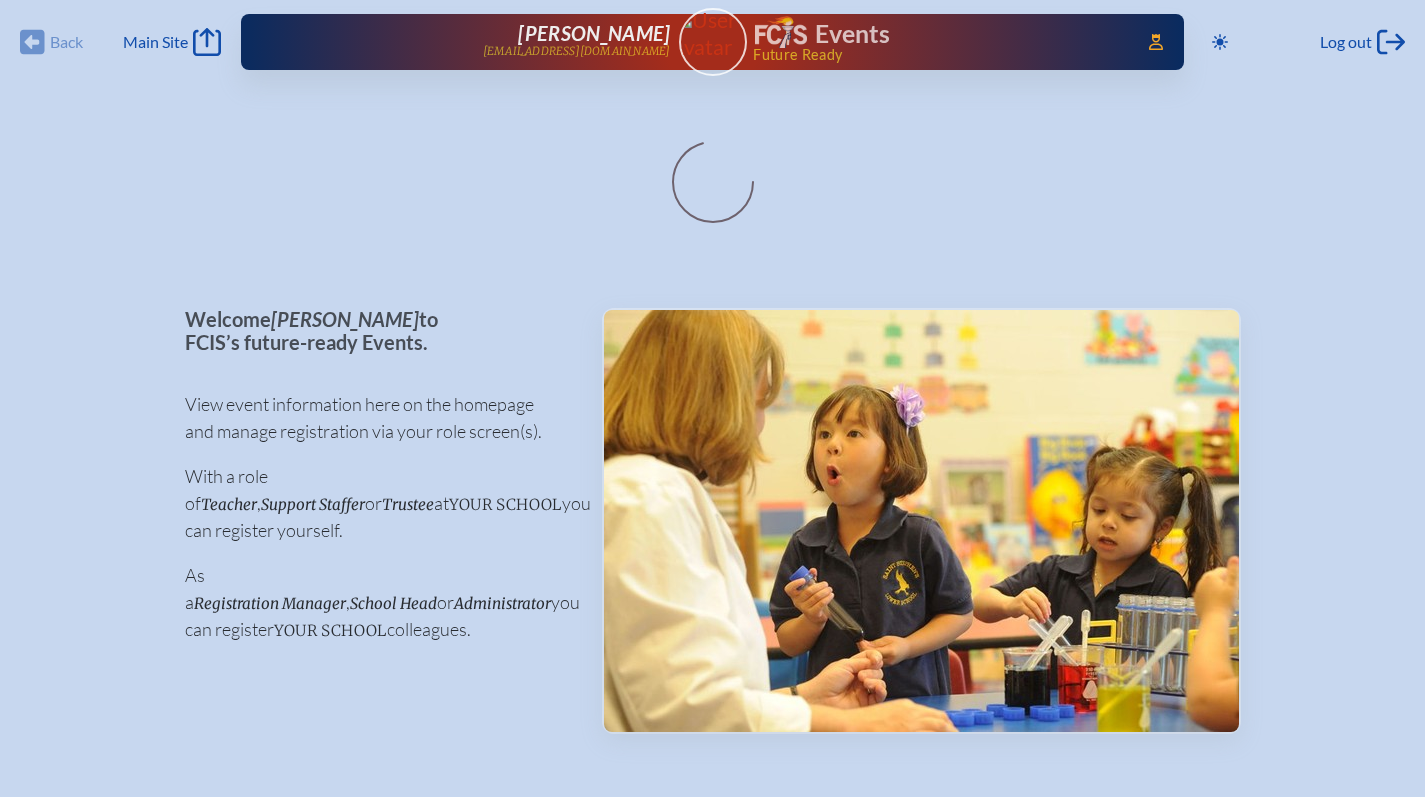 scroll, scrollTop: 0, scrollLeft: 0, axis: both 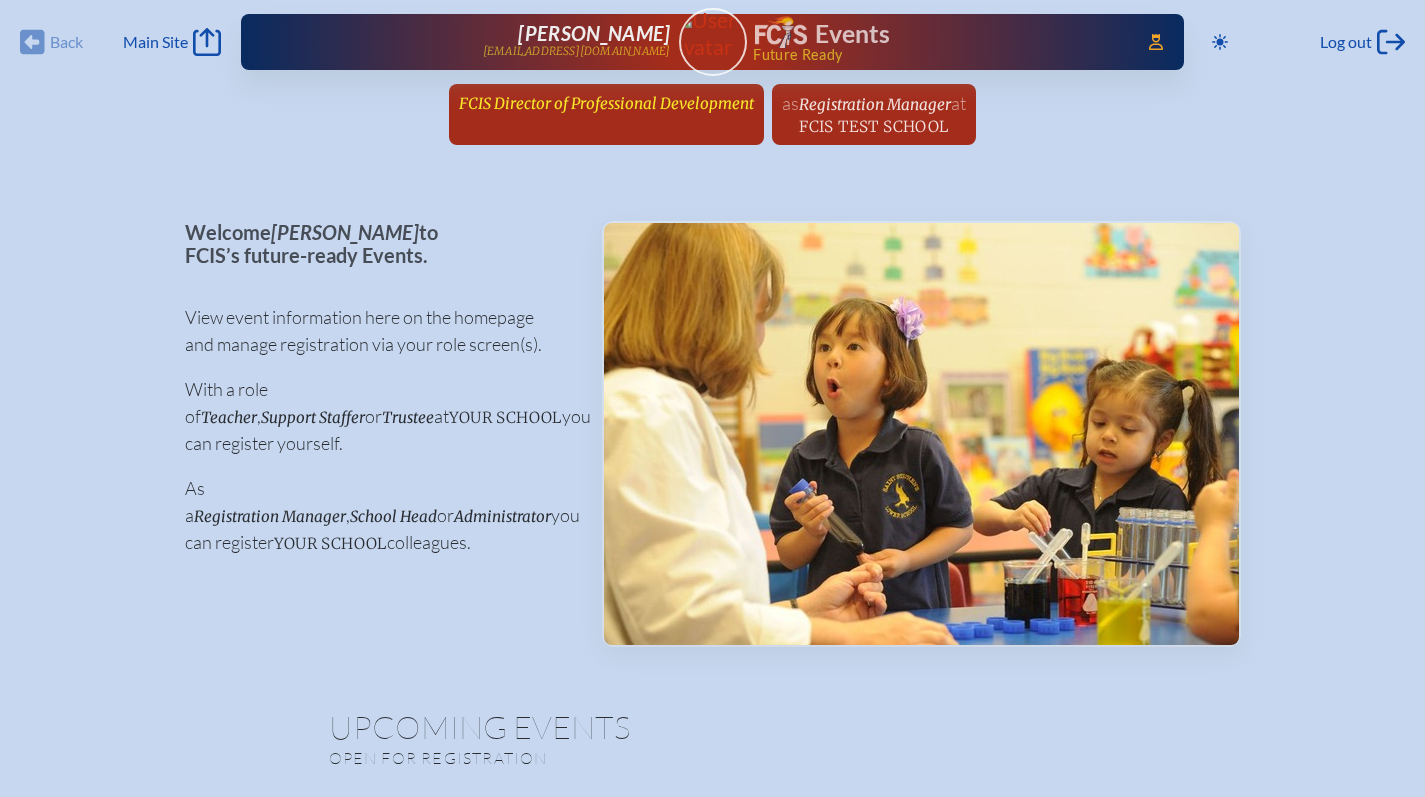click on "FCIS Director of Professional Development" at bounding box center (606, 103) 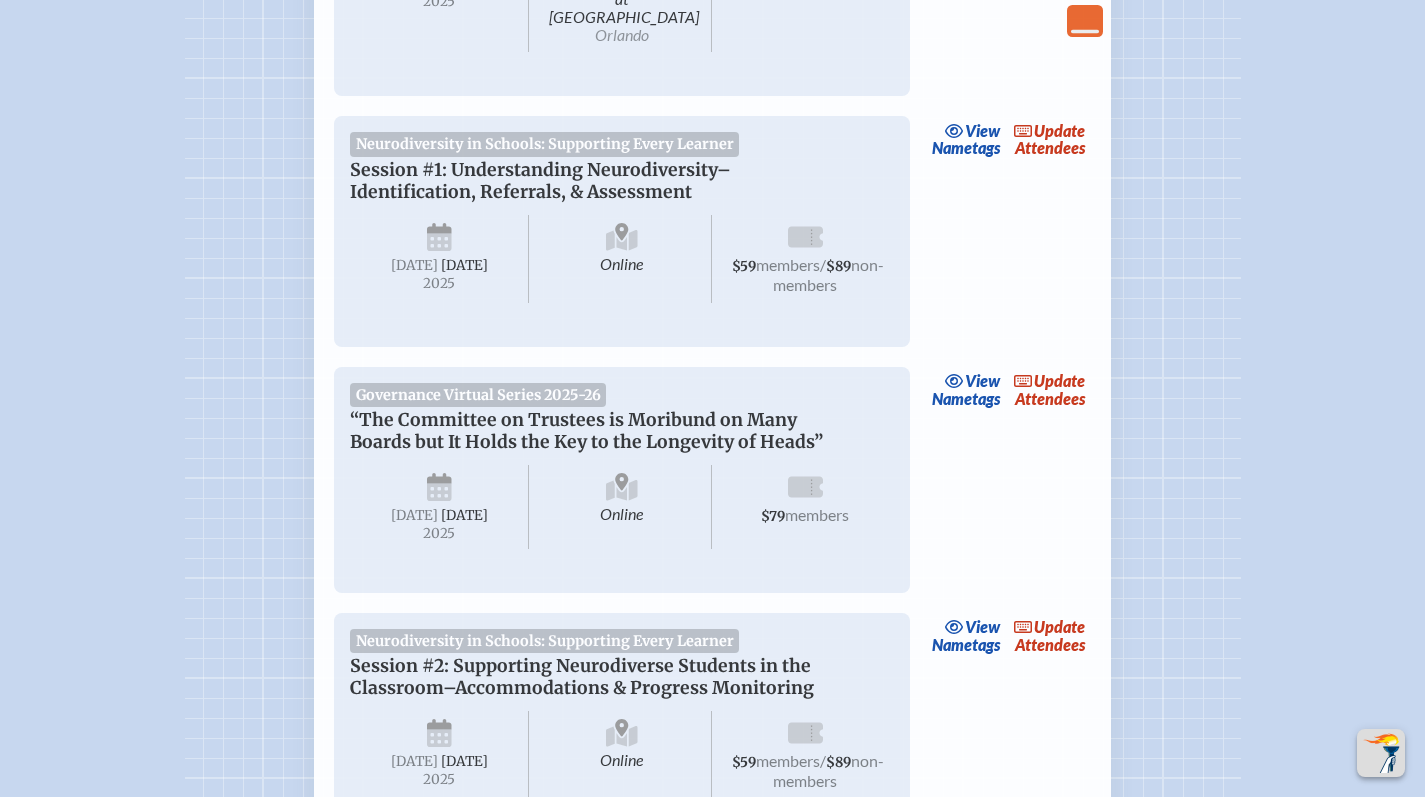 scroll, scrollTop: 2521, scrollLeft: 0, axis: vertical 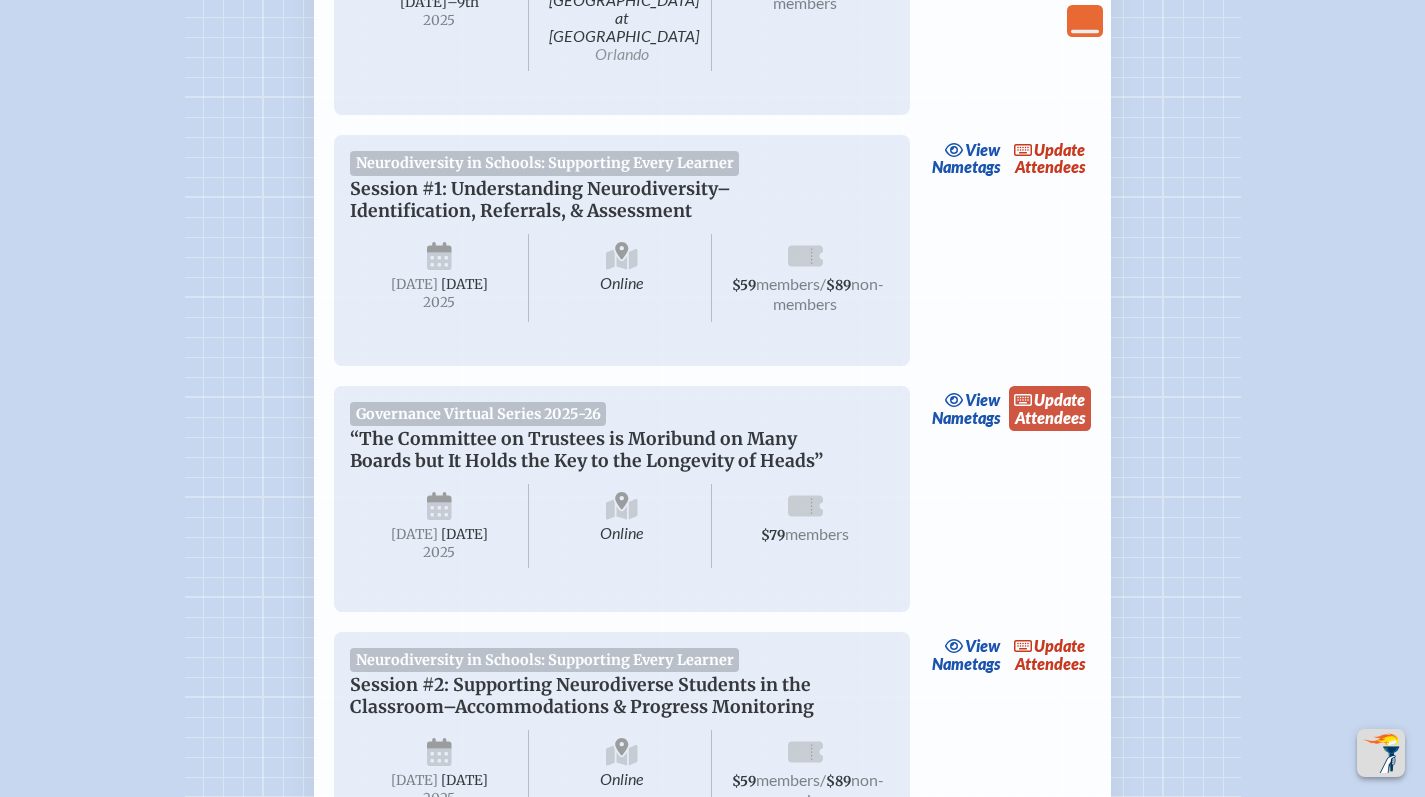 click on "update" at bounding box center [1059, 399] 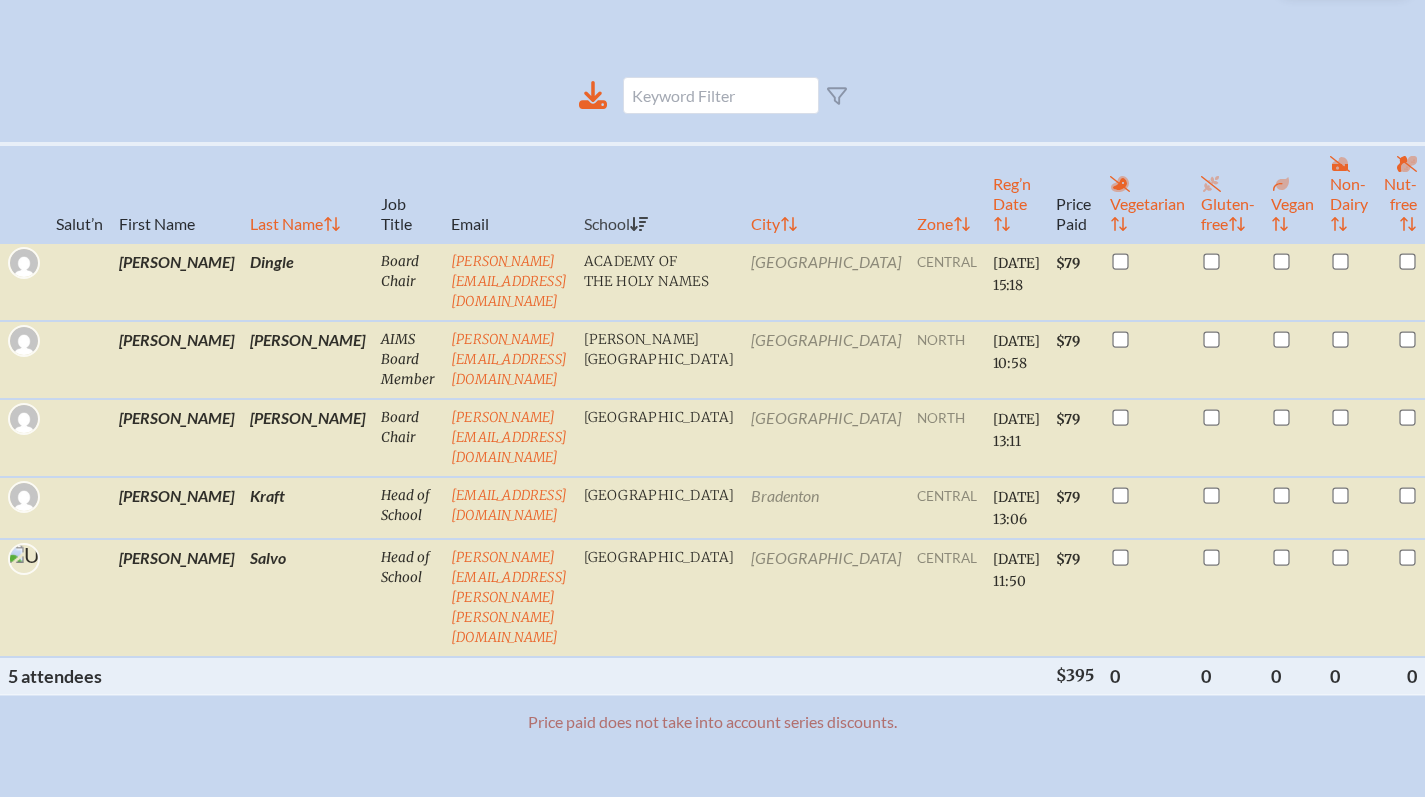 scroll, scrollTop: 11, scrollLeft: 0, axis: vertical 